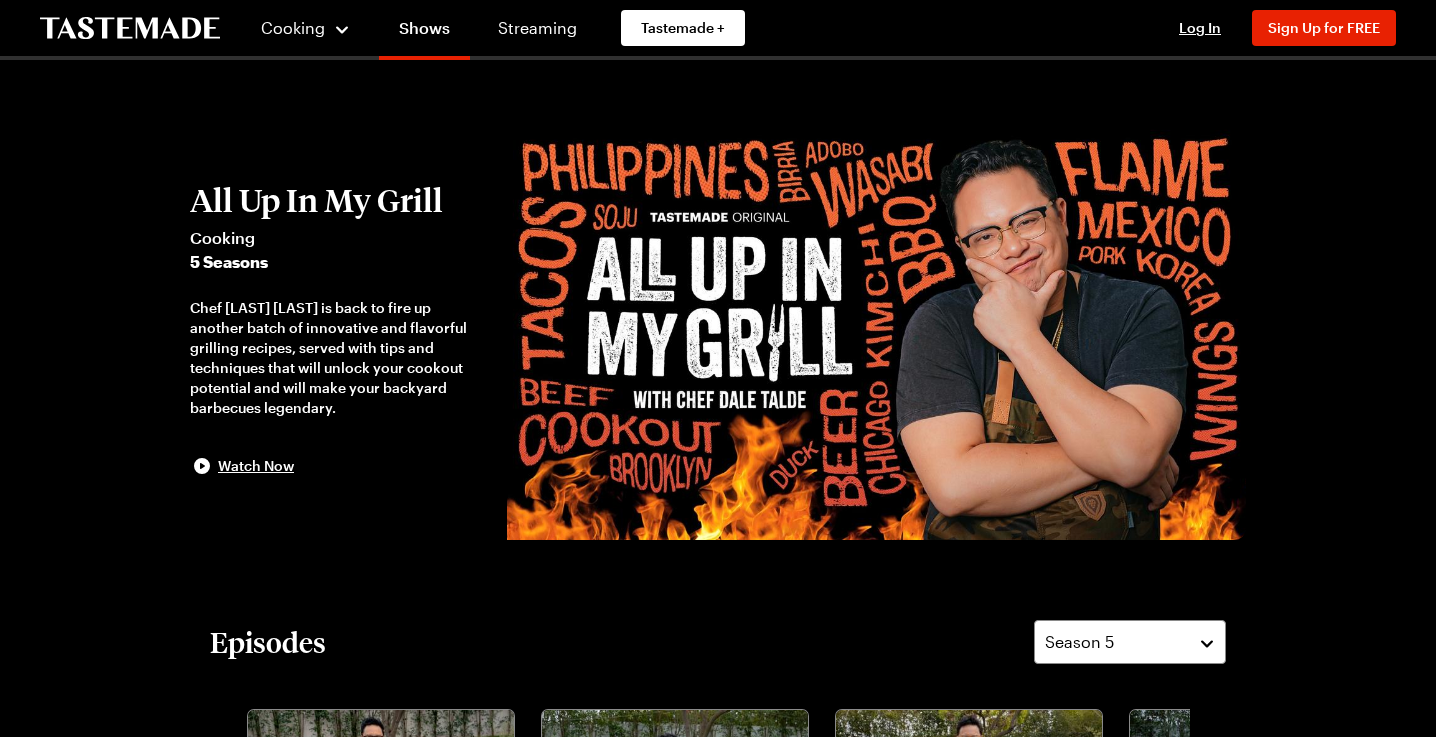 scroll, scrollTop: 0, scrollLeft: 0, axis: both 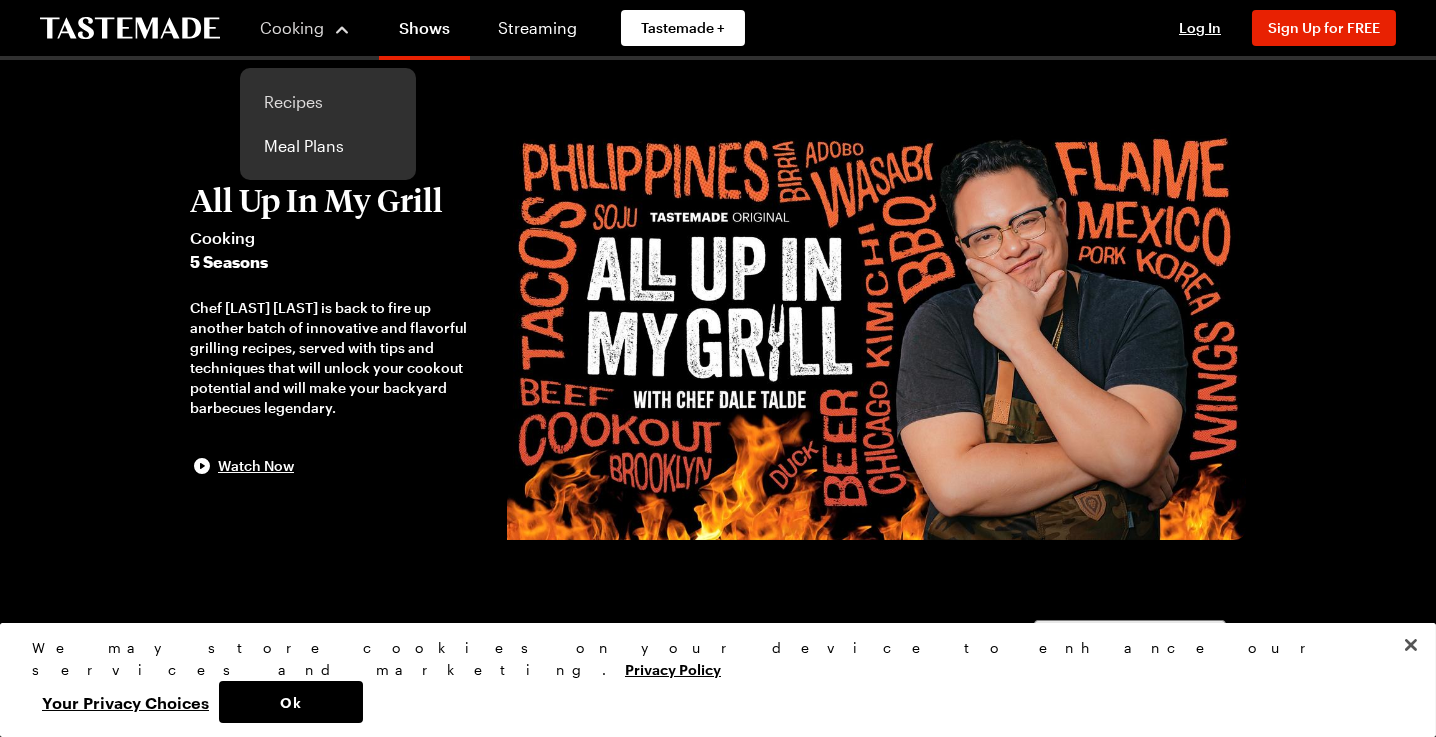click on "Recipes" at bounding box center [328, 102] 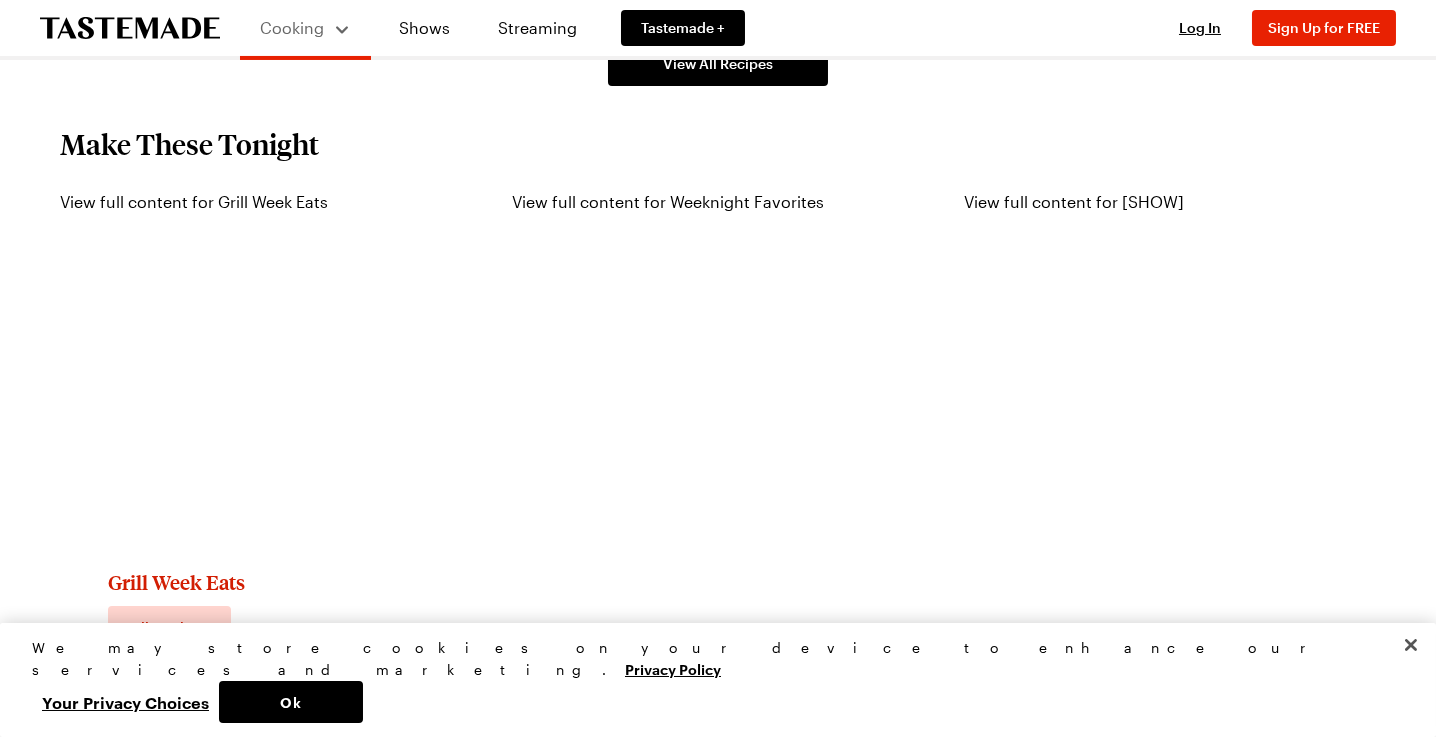 scroll, scrollTop: 1700, scrollLeft: 0, axis: vertical 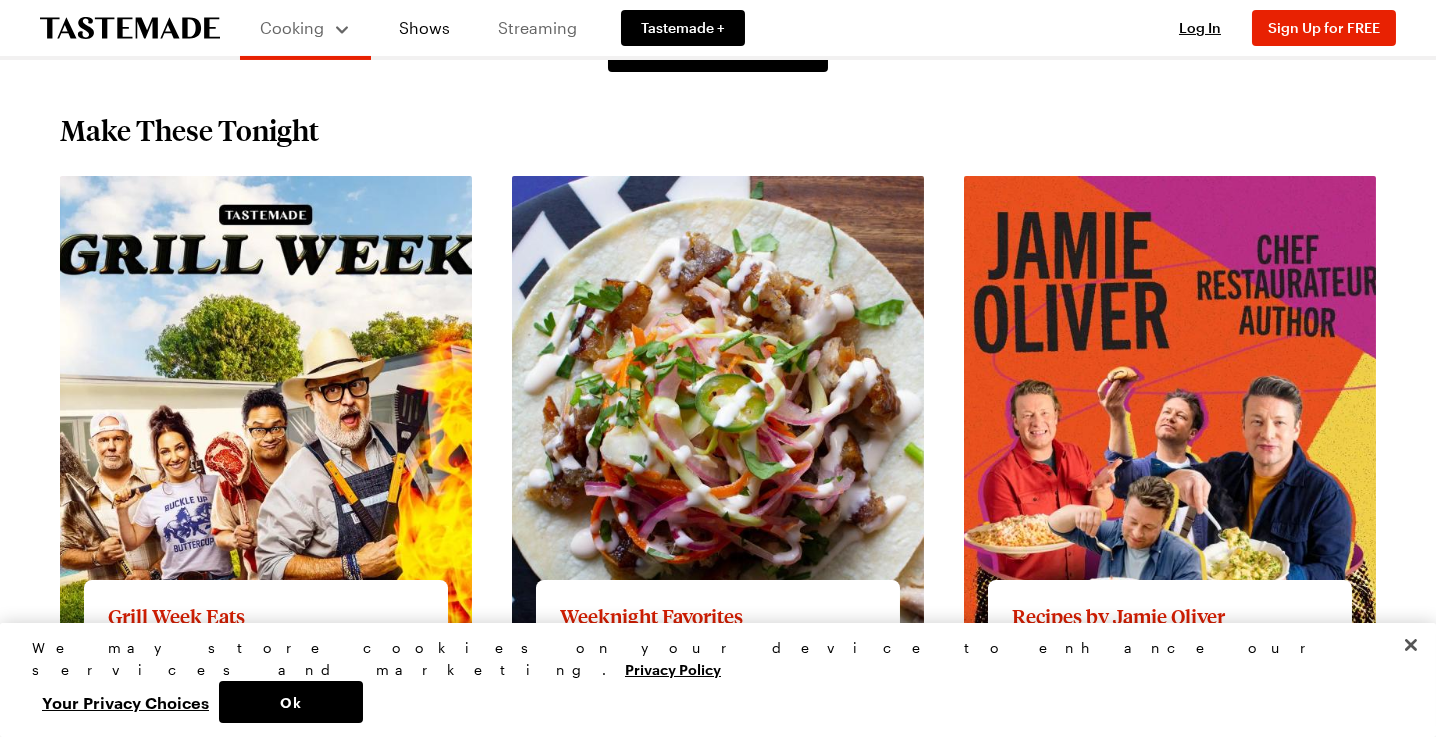click on "Streaming" at bounding box center (537, 28) 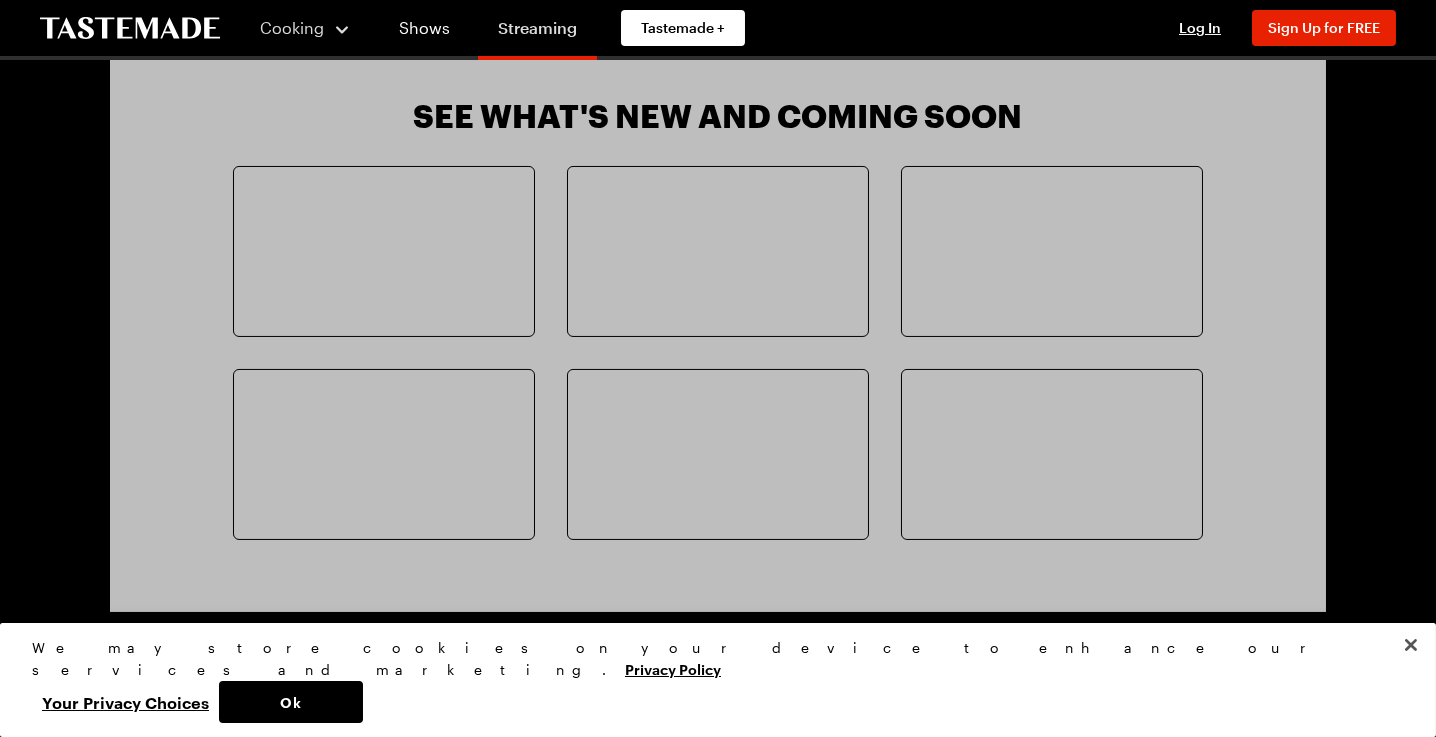 scroll, scrollTop: 0, scrollLeft: 0, axis: both 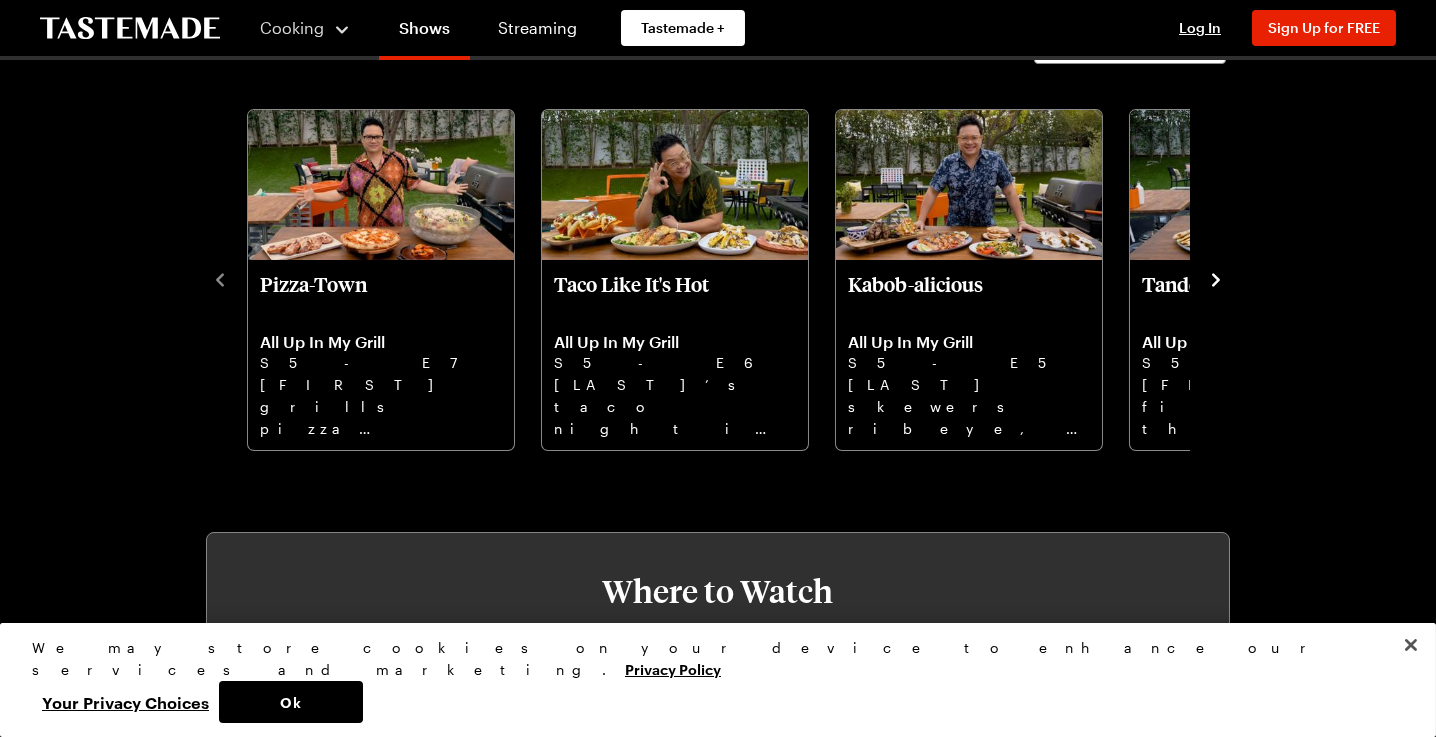 click 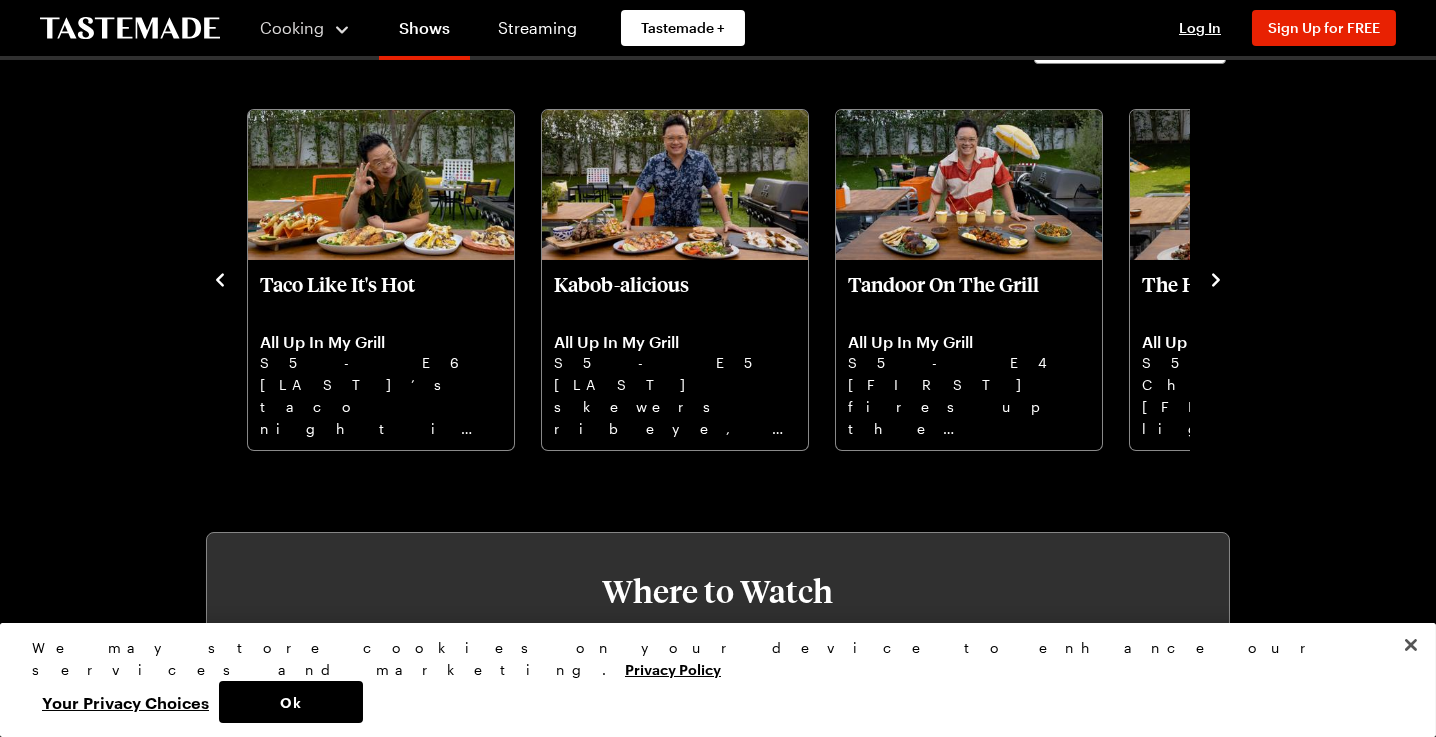 click 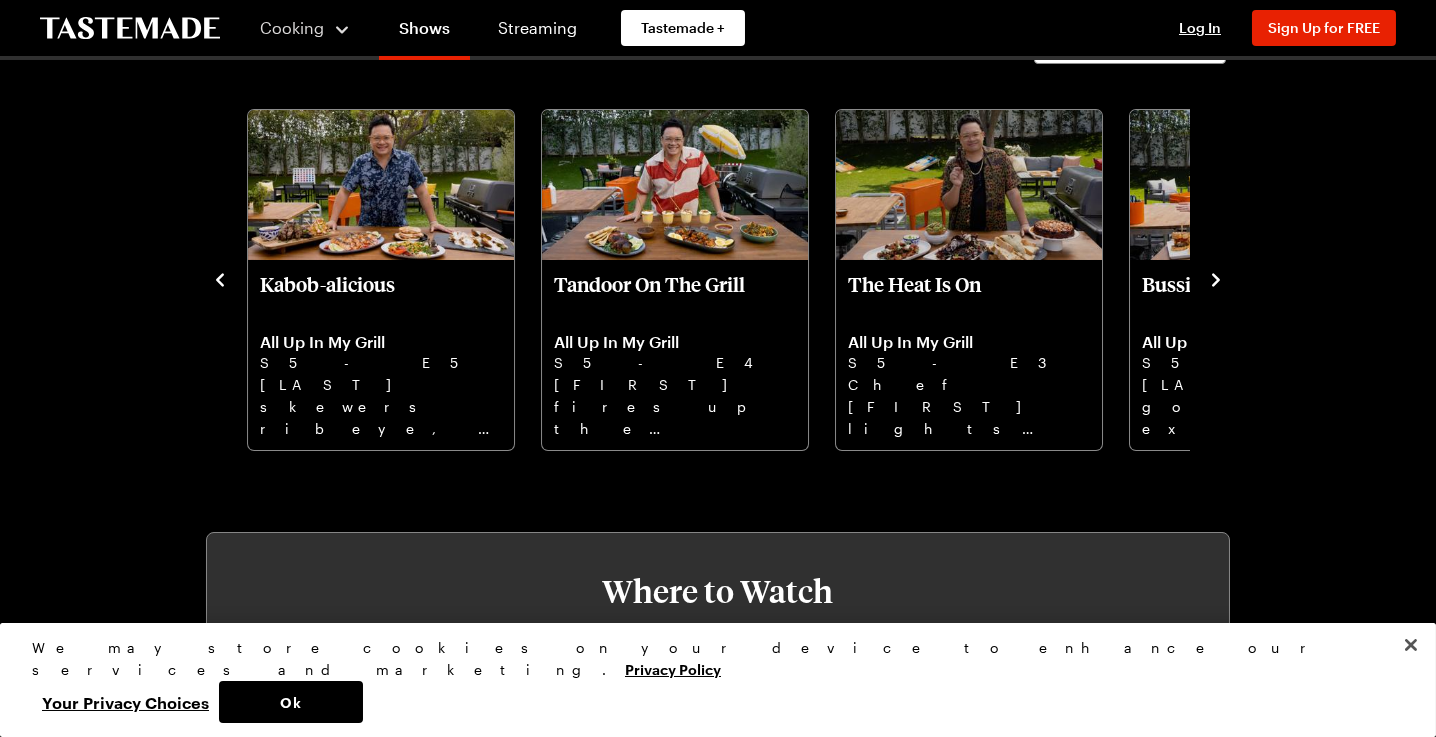 click 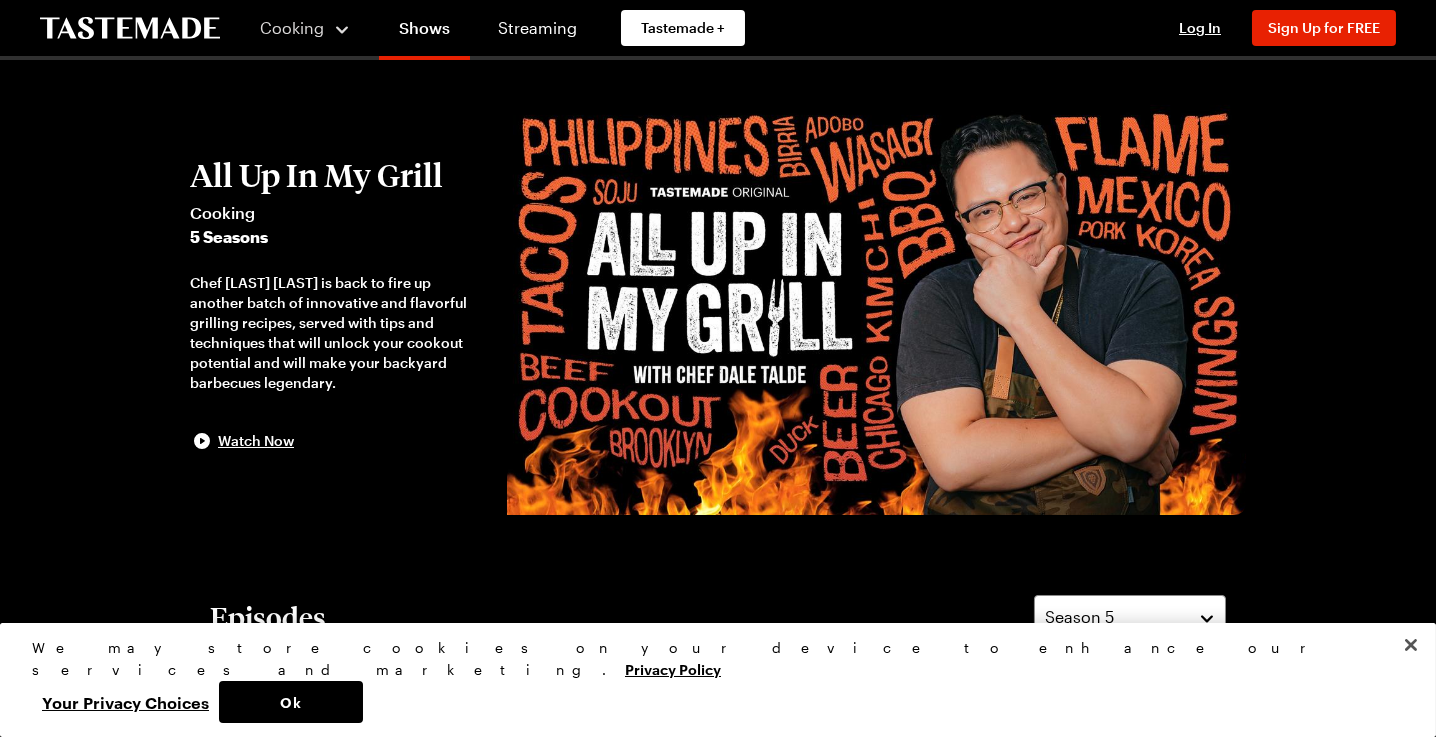 scroll, scrollTop: 0, scrollLeft: 0, axis: both 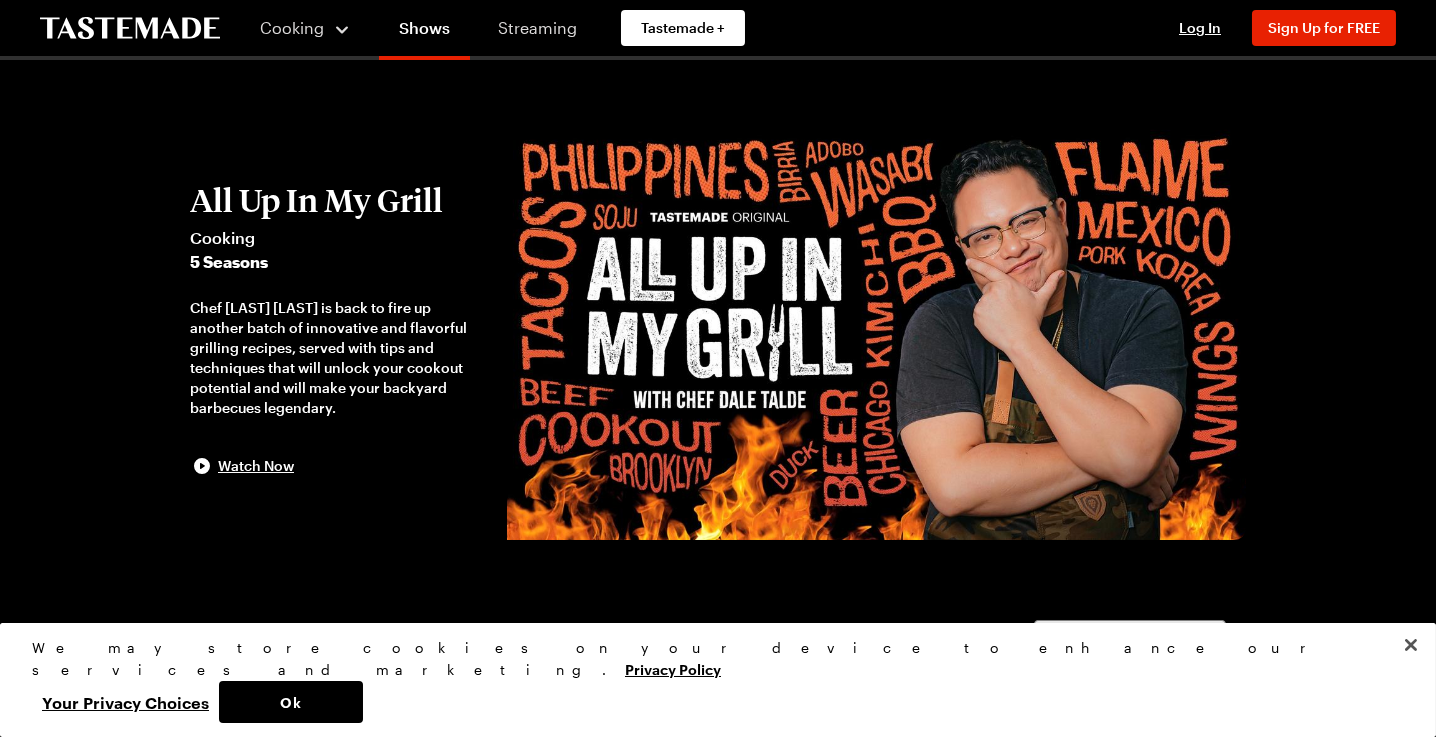 click on "Streaming" at bounding box center (537, 28) 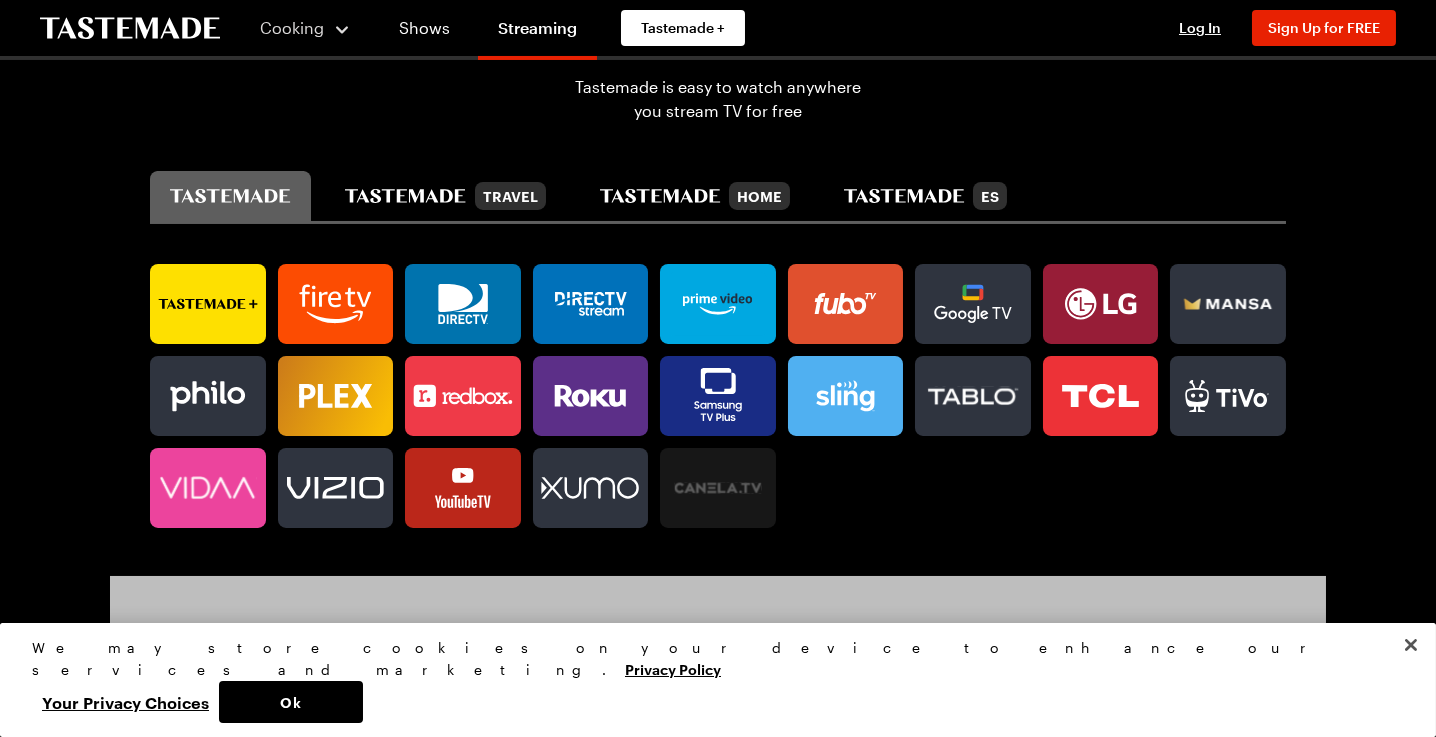 scroll, scrollTop: 1200, scrollLeft: 0, axis: vertical 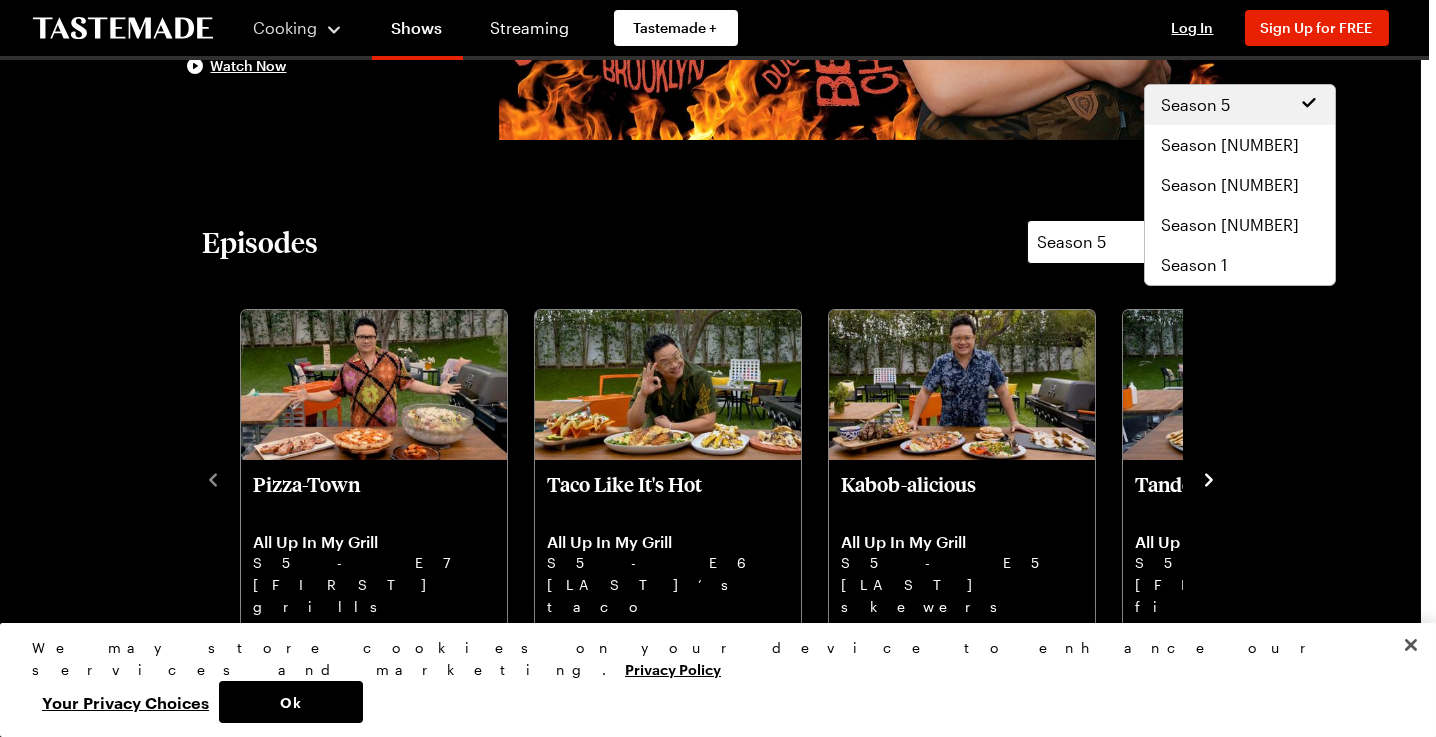 click on "Season 5" at bounding box center [1072, 242] 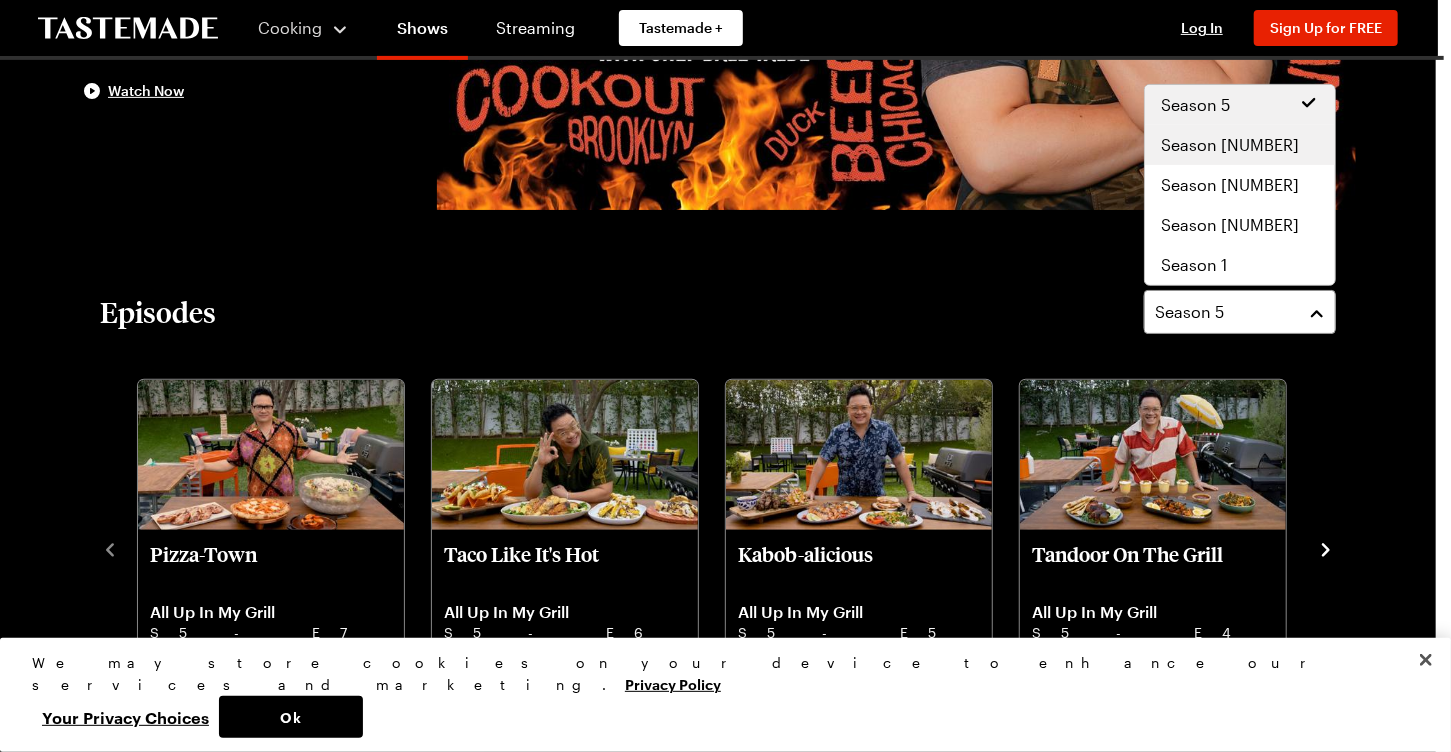 click on "Season [NUMBER]" at bounding box center (1230, 145) 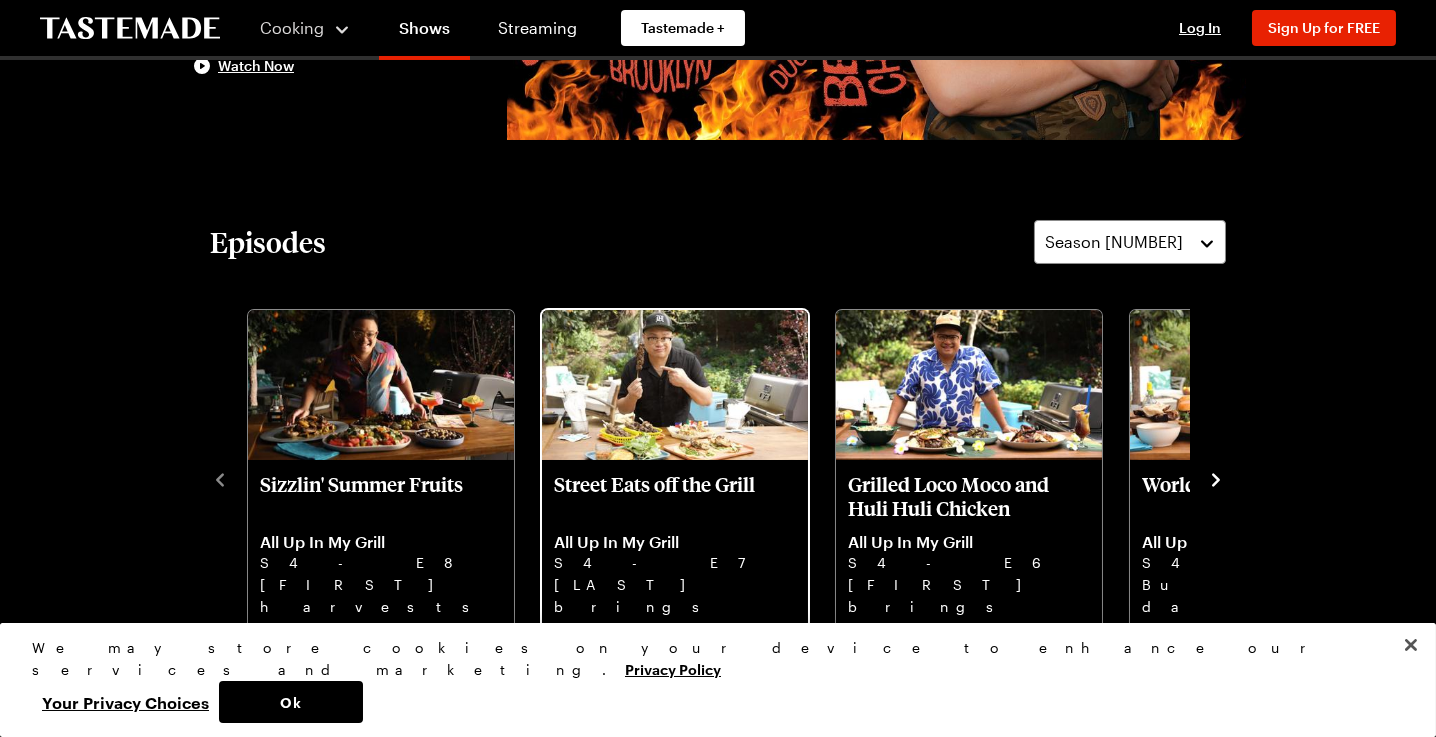 scroll, scrollTop: 500, scrollLeft: 0, axis: vertical 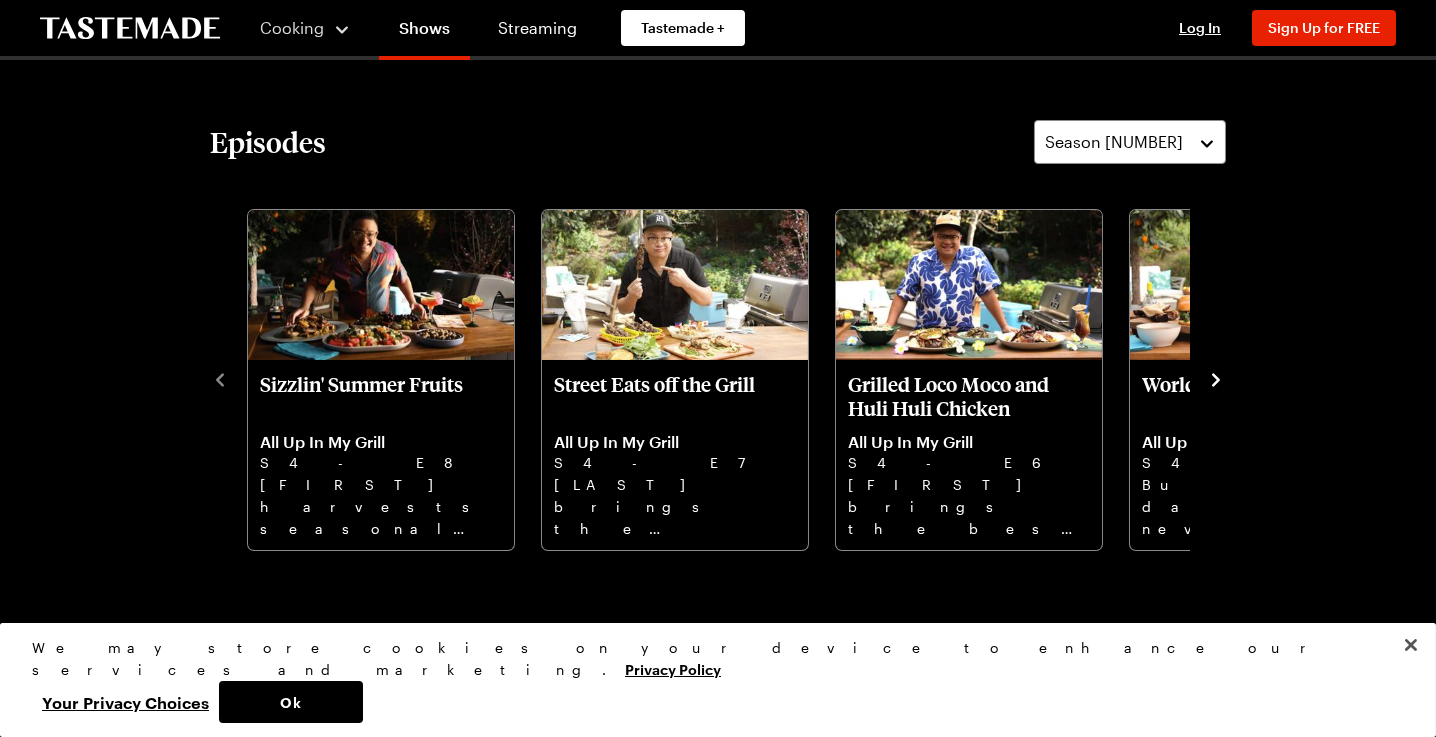 click 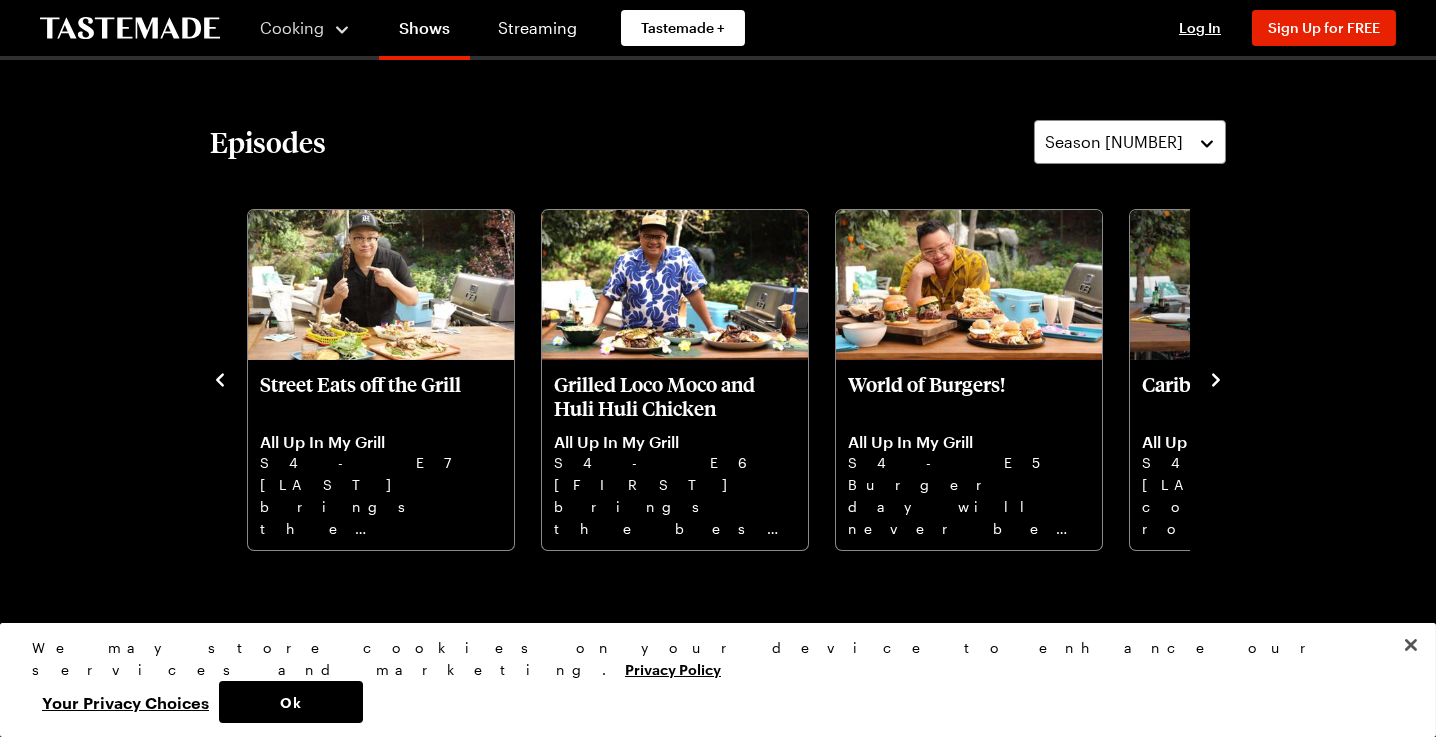 click on "All Up In My Grill Cooking [NUMBER] Seasons Top Chef alum [FIRST] is back to fire up another batch of innovative and flavorful grilling recipes, served with tips and techniques that will unlock your cookout potential and will make your backyard barbecues legendary. Watch Now Episodes Season [NUMBER] Sizzlin' Summer Fruits All Up In My Grill S[NUMBER] - E[NUMBER] [FIRST] harvests seasonal fruits to bring your grill to the next level this summer. Street Eats off the Grill All Up In My Grill S[NUMBER] - E[NUMBER] [FIRST] brings the flavors of his travels to the grill turning up the heat on adventure. Grilled Loco Moco and Huli Huli Chicken All Up In My Grill S[NUMBER] - E[NUMBER] [FIRST] brings the best of the island cookouts with salty and sweet nostalgic flavors. World of Burgers! All Up In My Grill S[NUMBER] - E[NUMBER] Burger day will never be the same when [FIRST] brings global flavor, three ways with an espresso martini shake. Caribbean Latin BBQ All Up In My Grill S[NUMBER] - E[NUMBER] [FIRST] combines roast pork shoulder, coconut rice, and a charred banana for an island getaway at the grill. [DURATION]" at bounding box center [718, 1057] 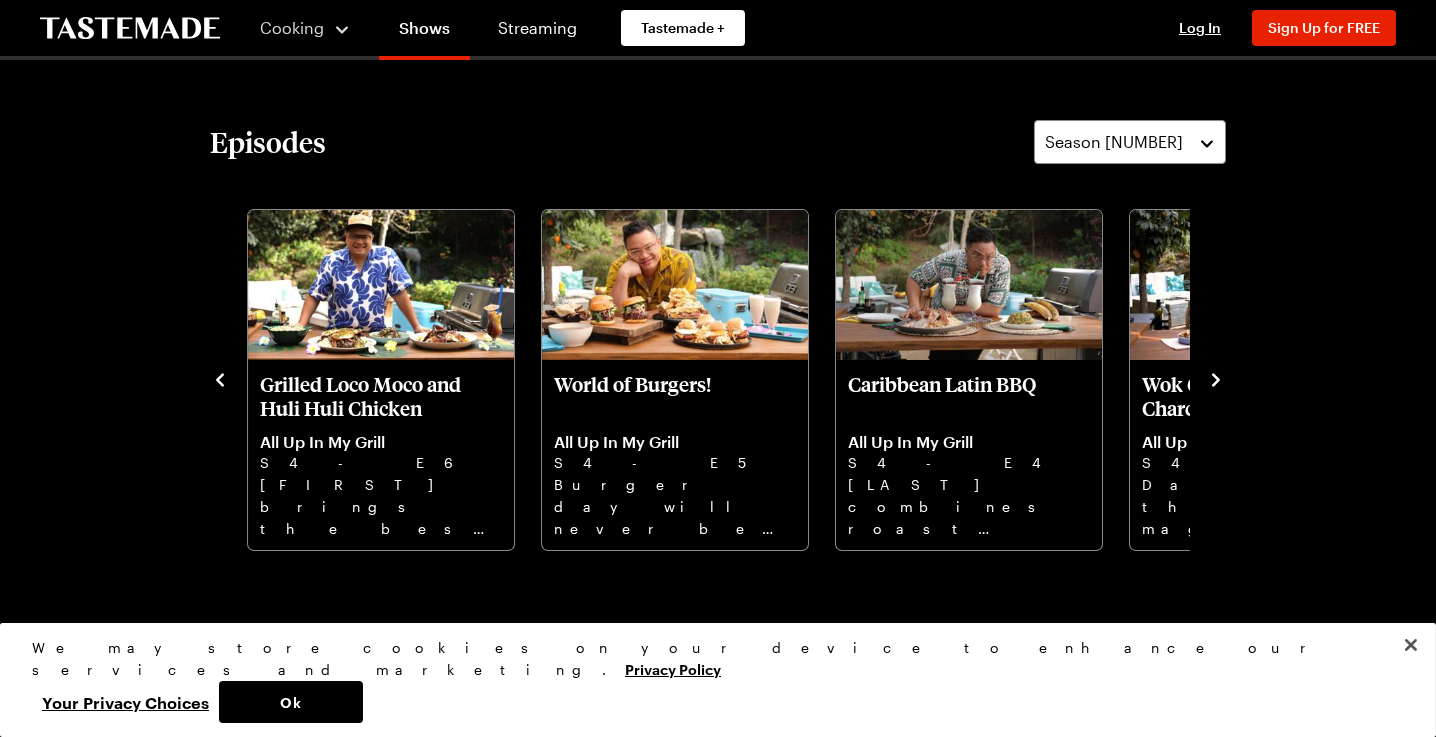 click 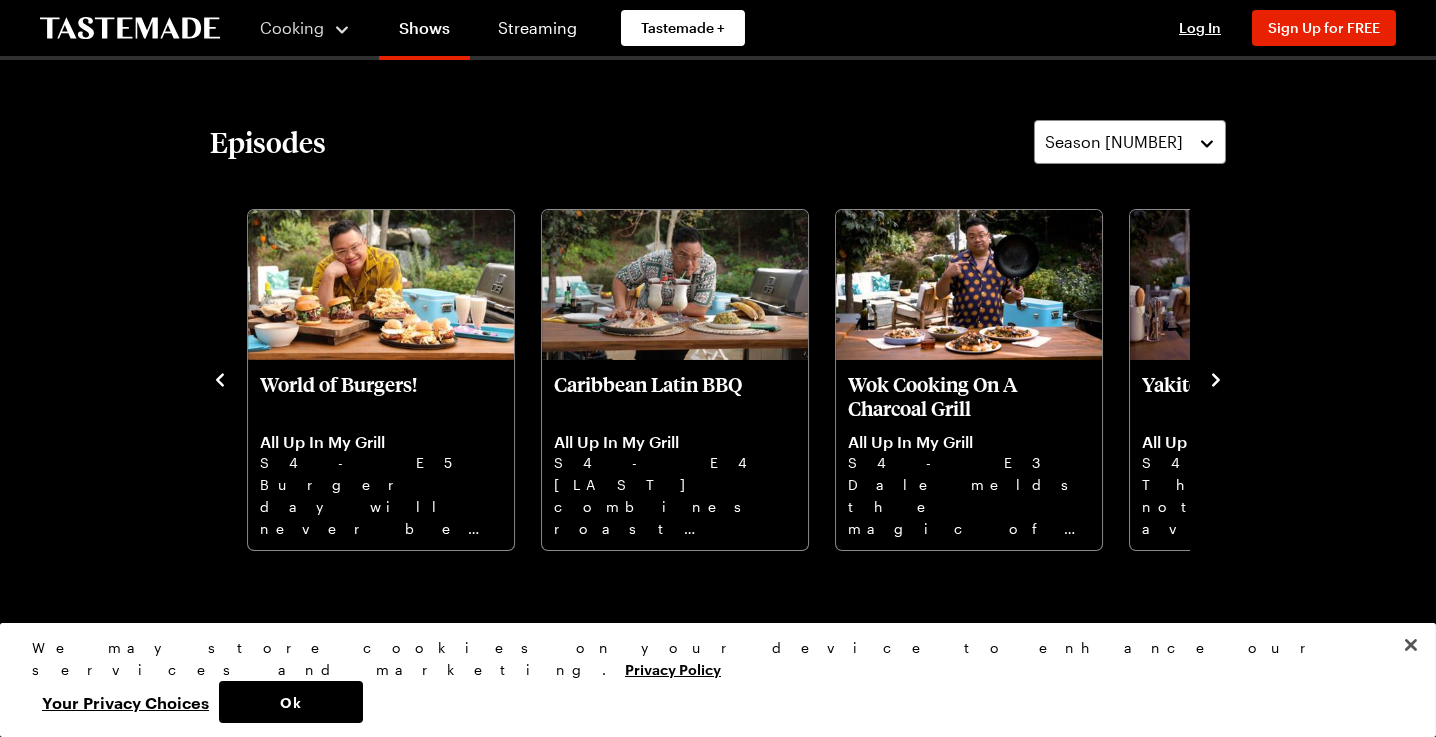 click 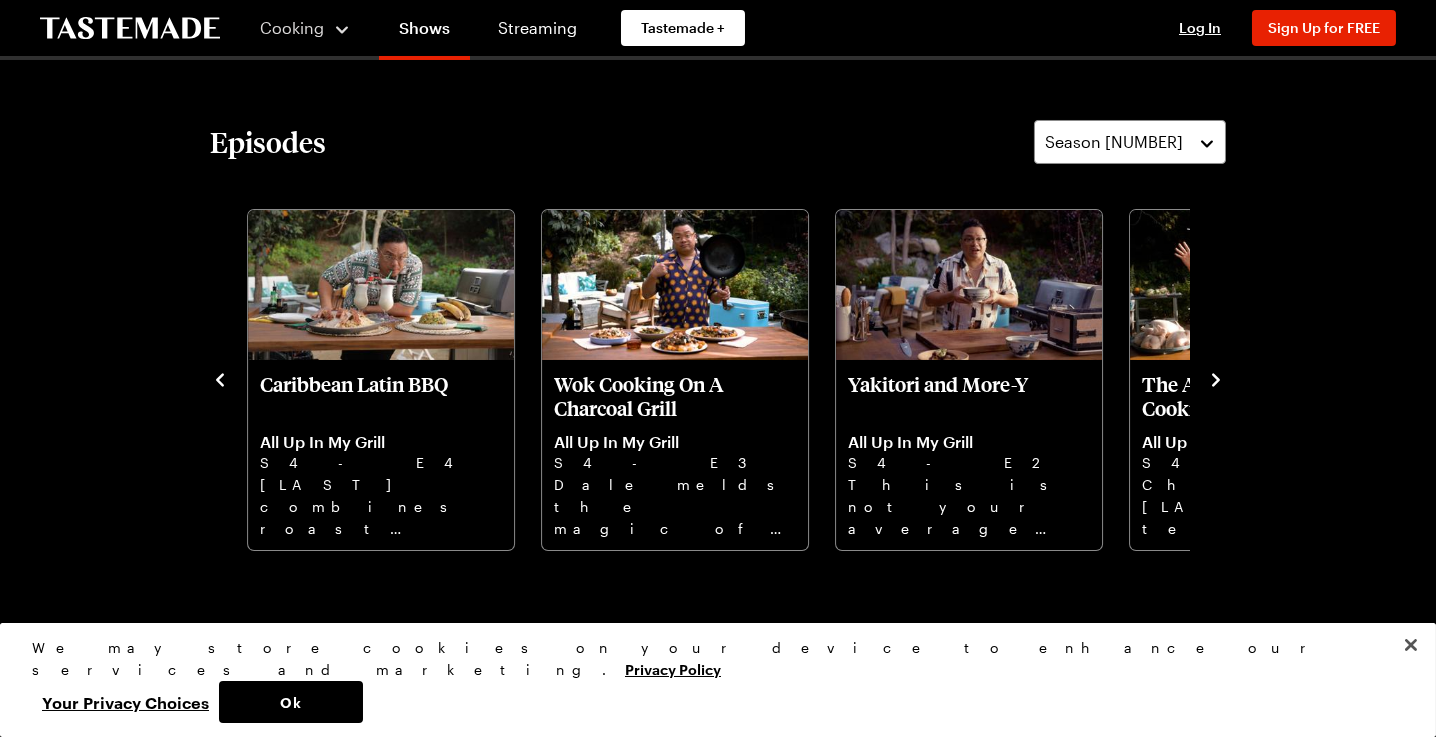 click 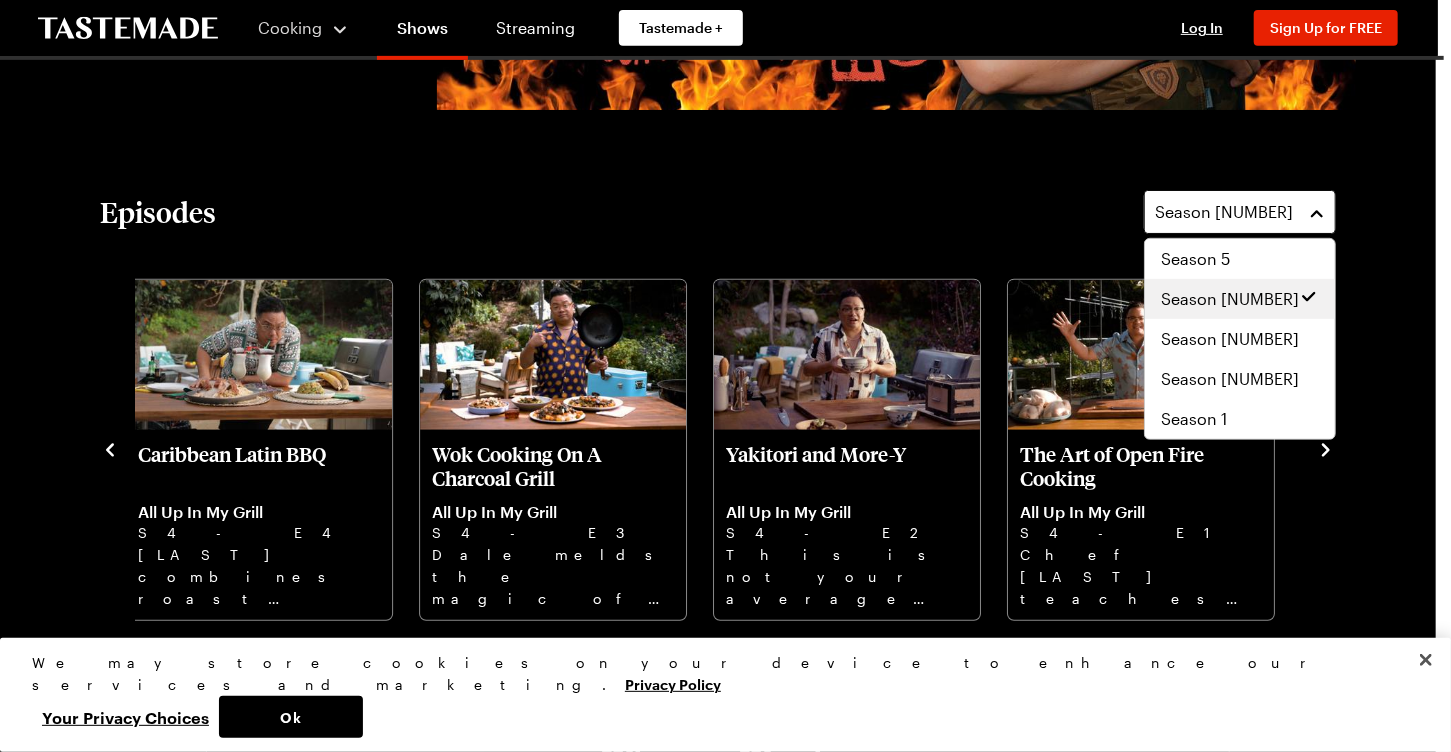 click on "Season [NUMBER]" at bounding box center (1225, 212) 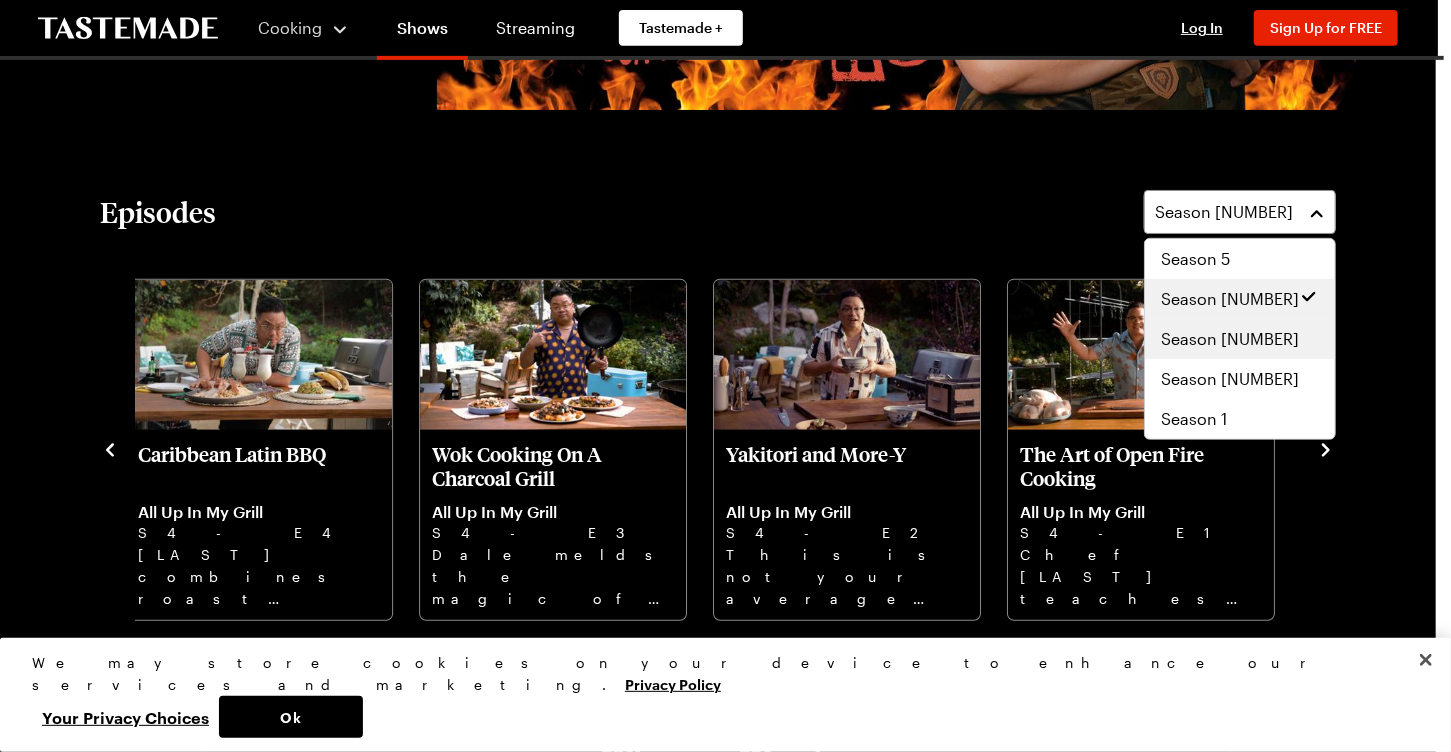 click on "Season [NUMBER]" at bounding box center (1240, 339) 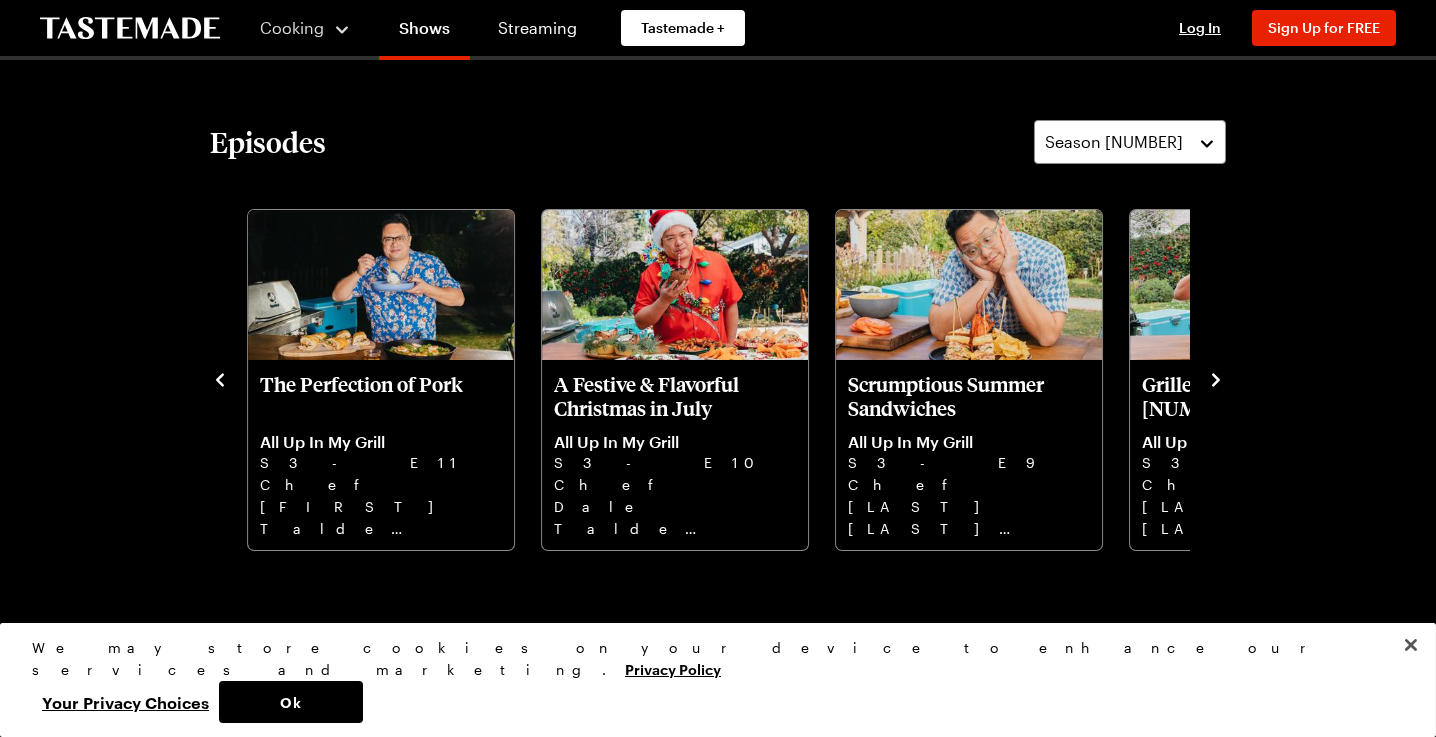 click 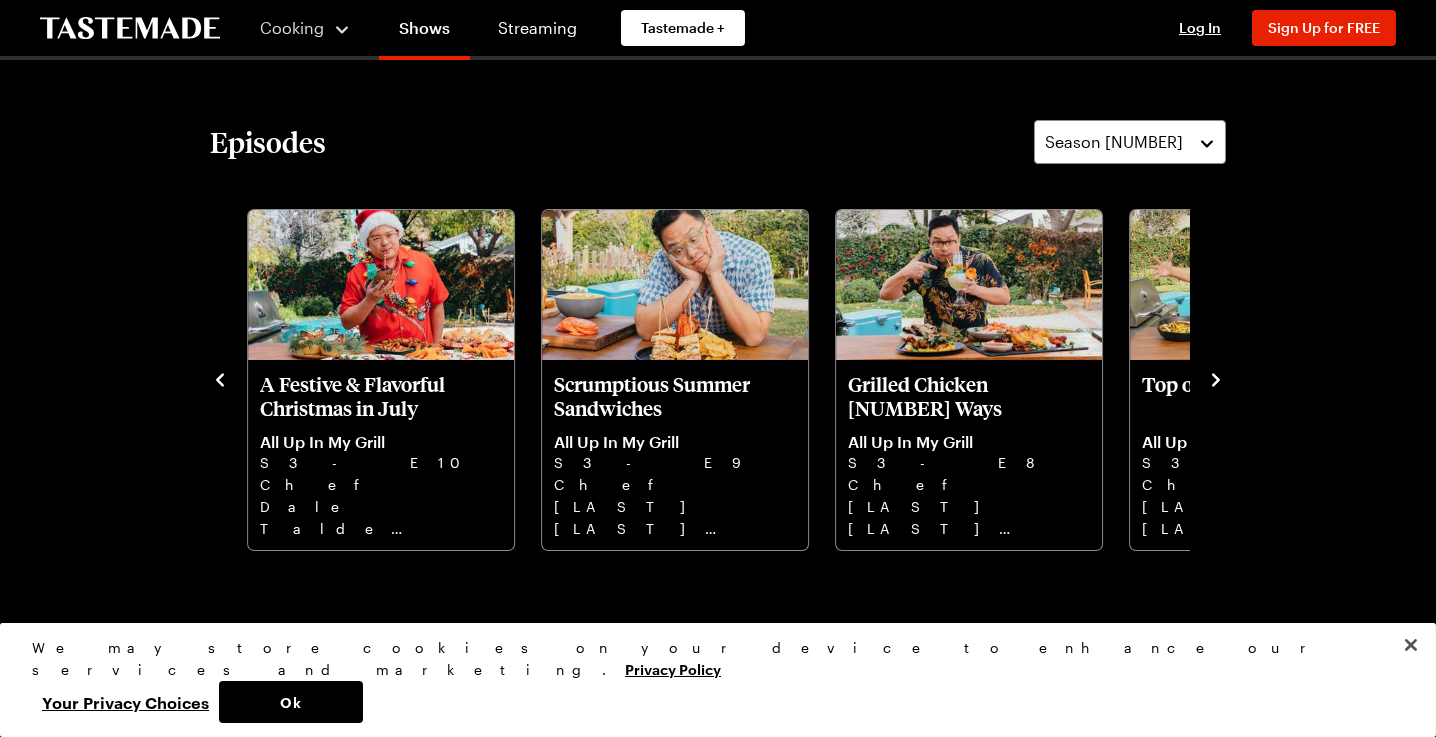 click 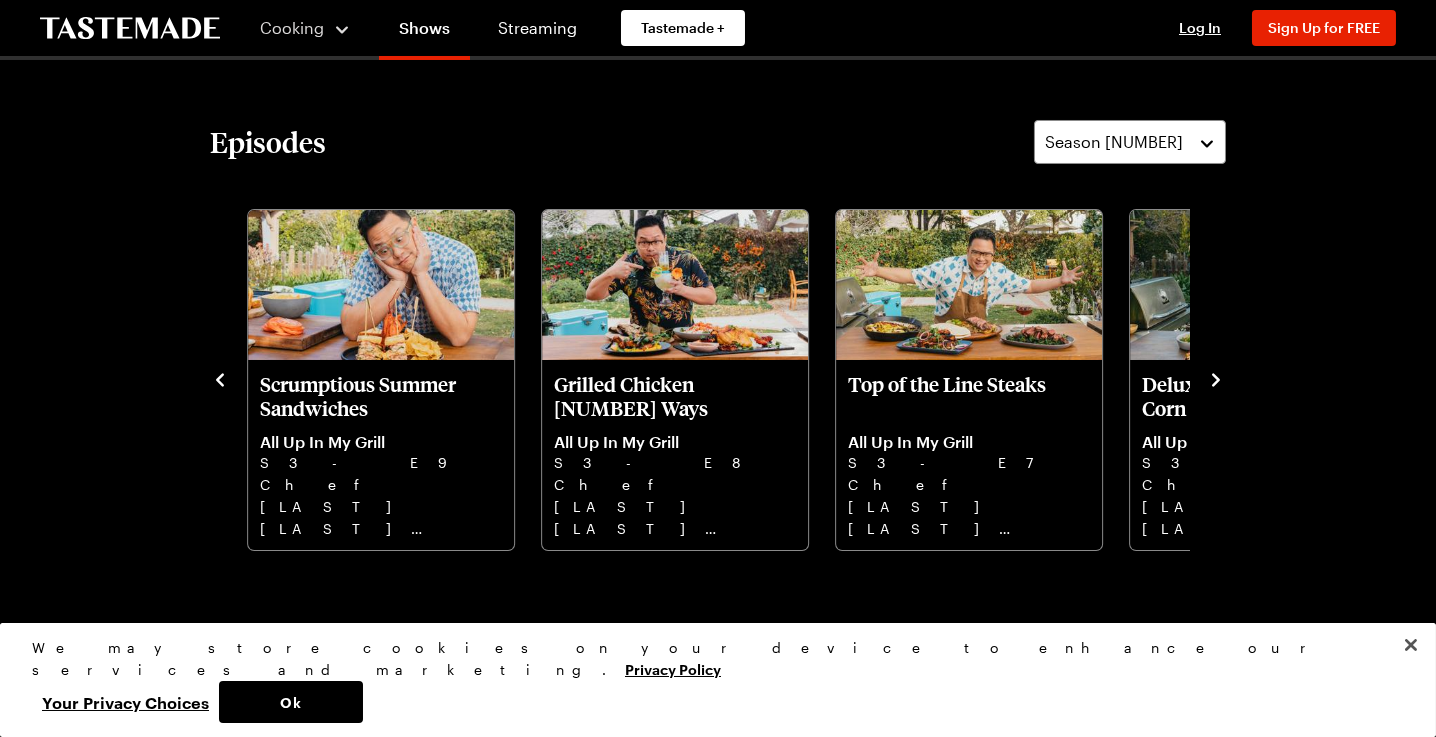 click 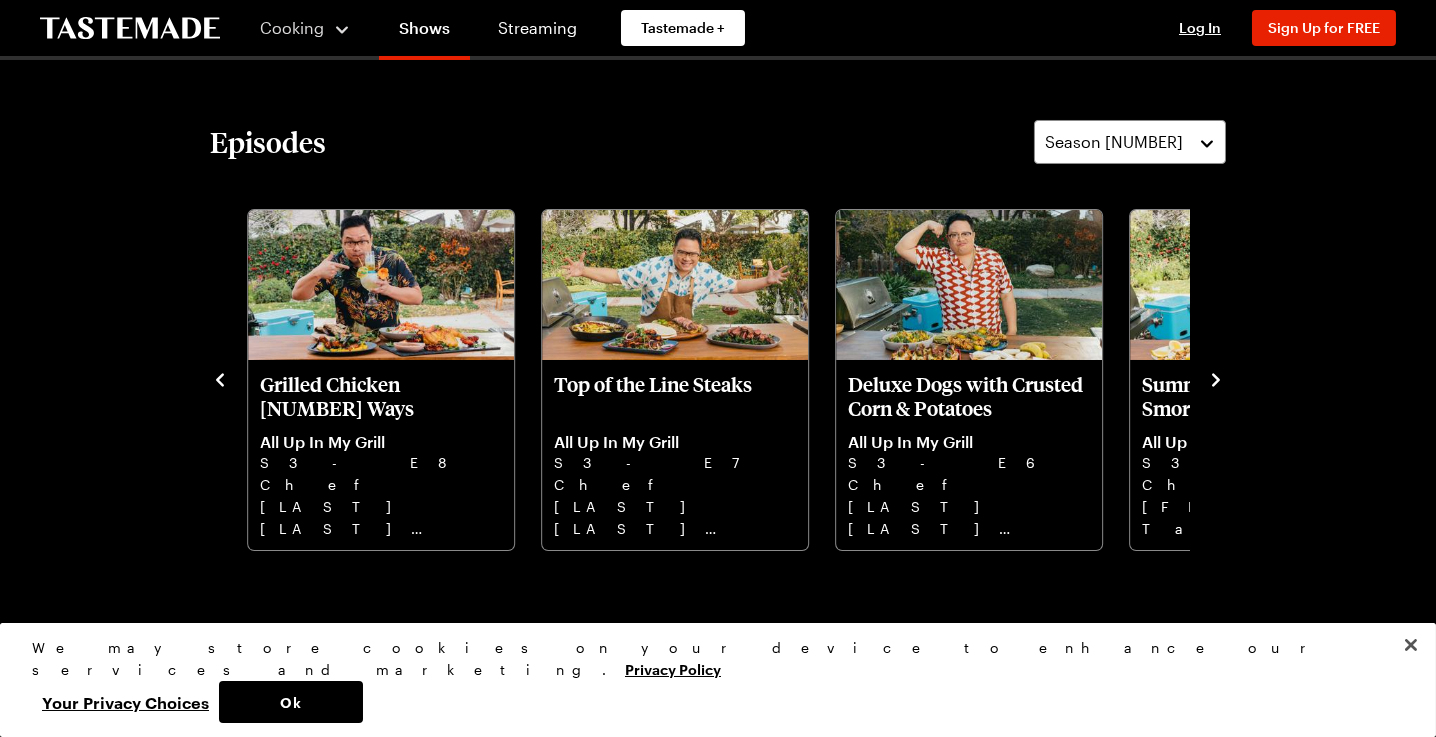 click 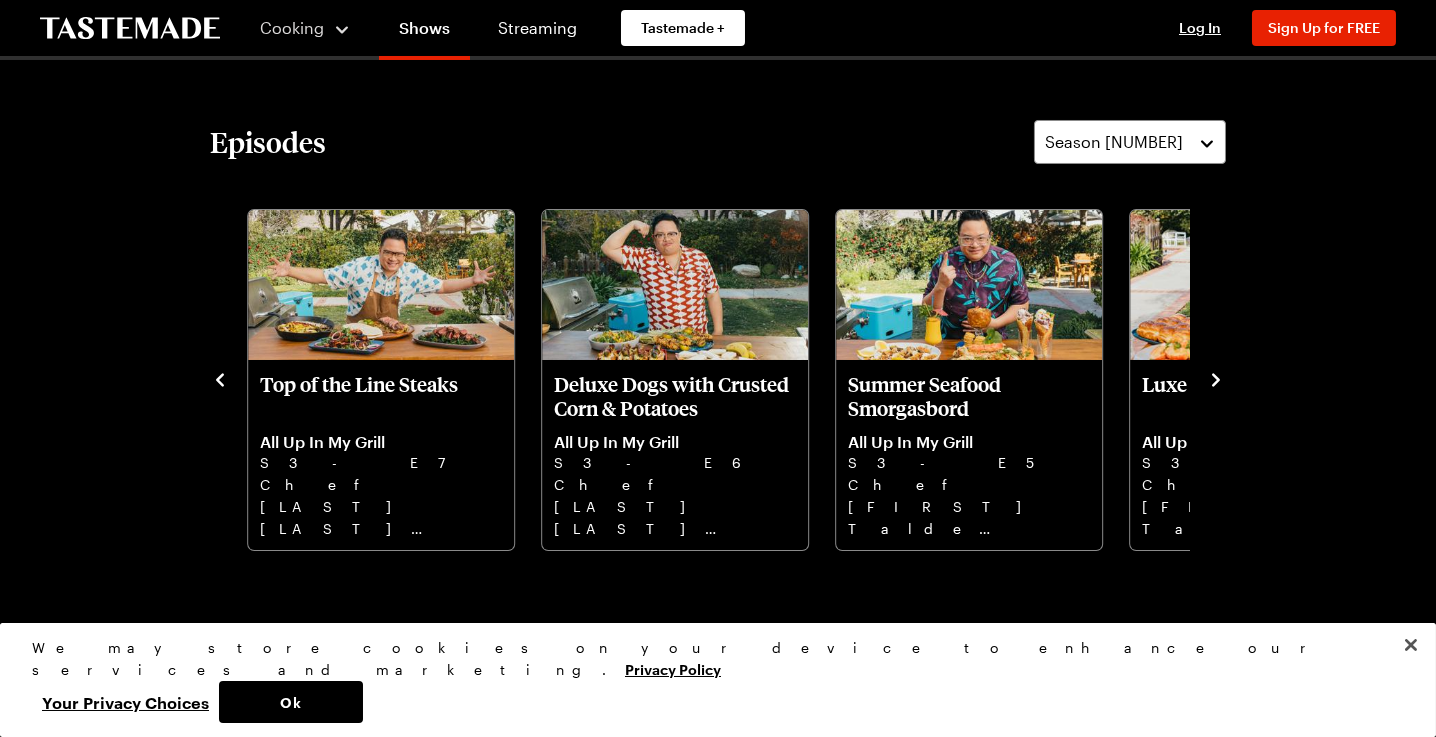 click 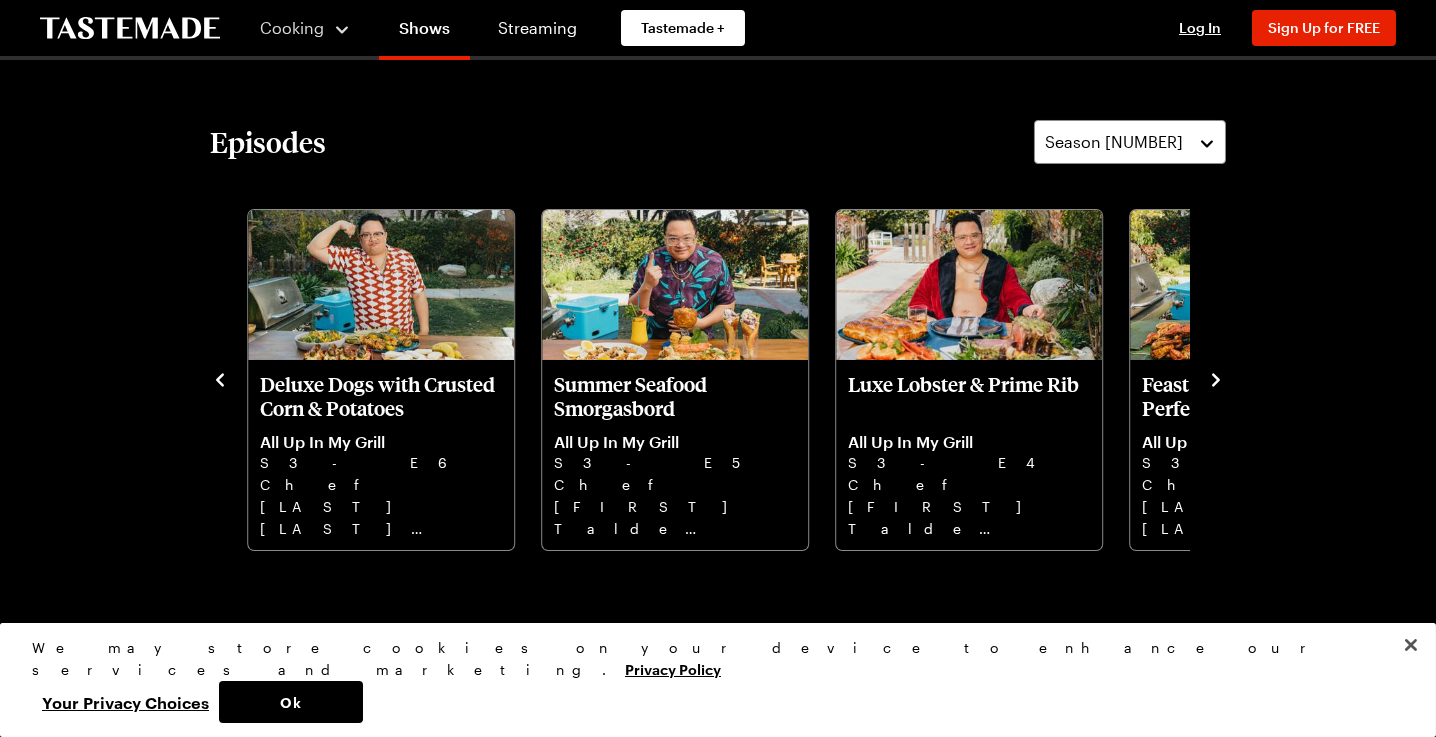 click 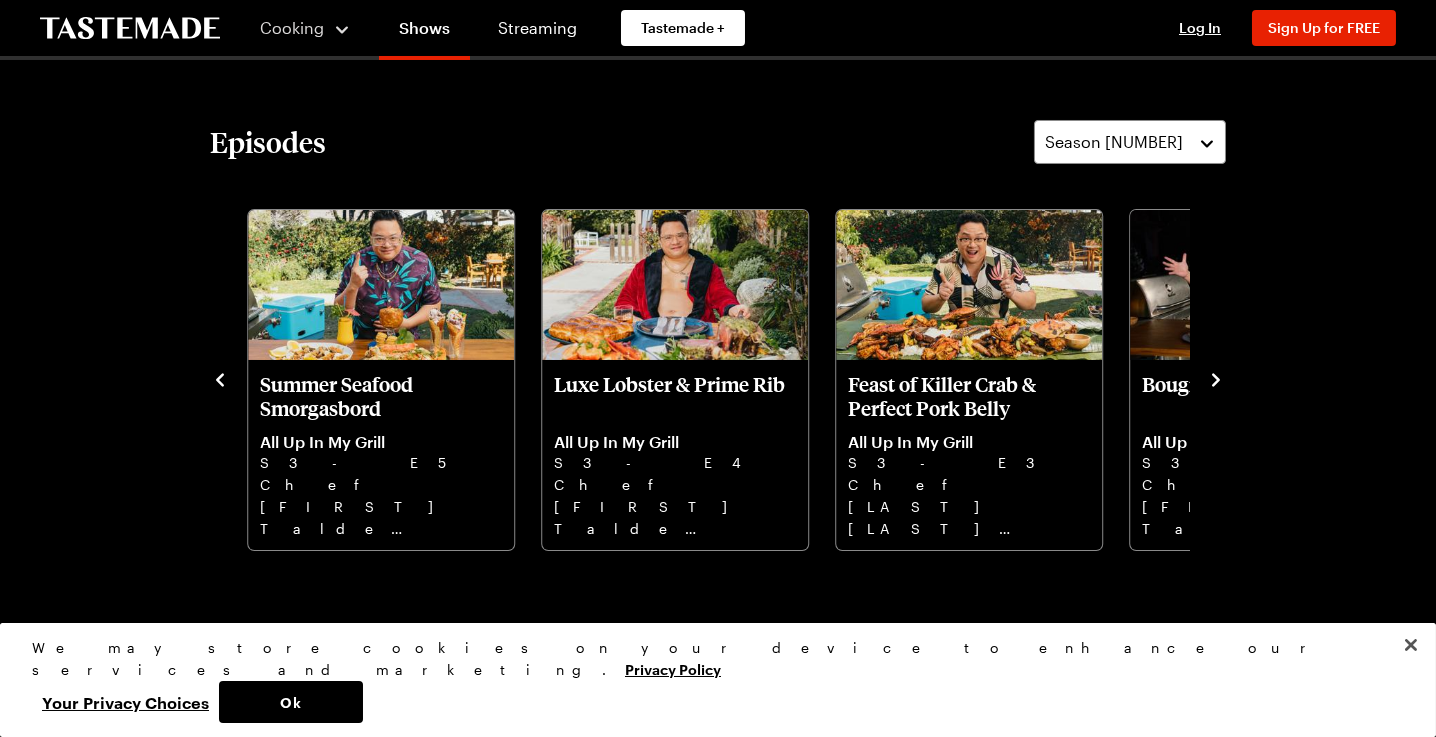 click 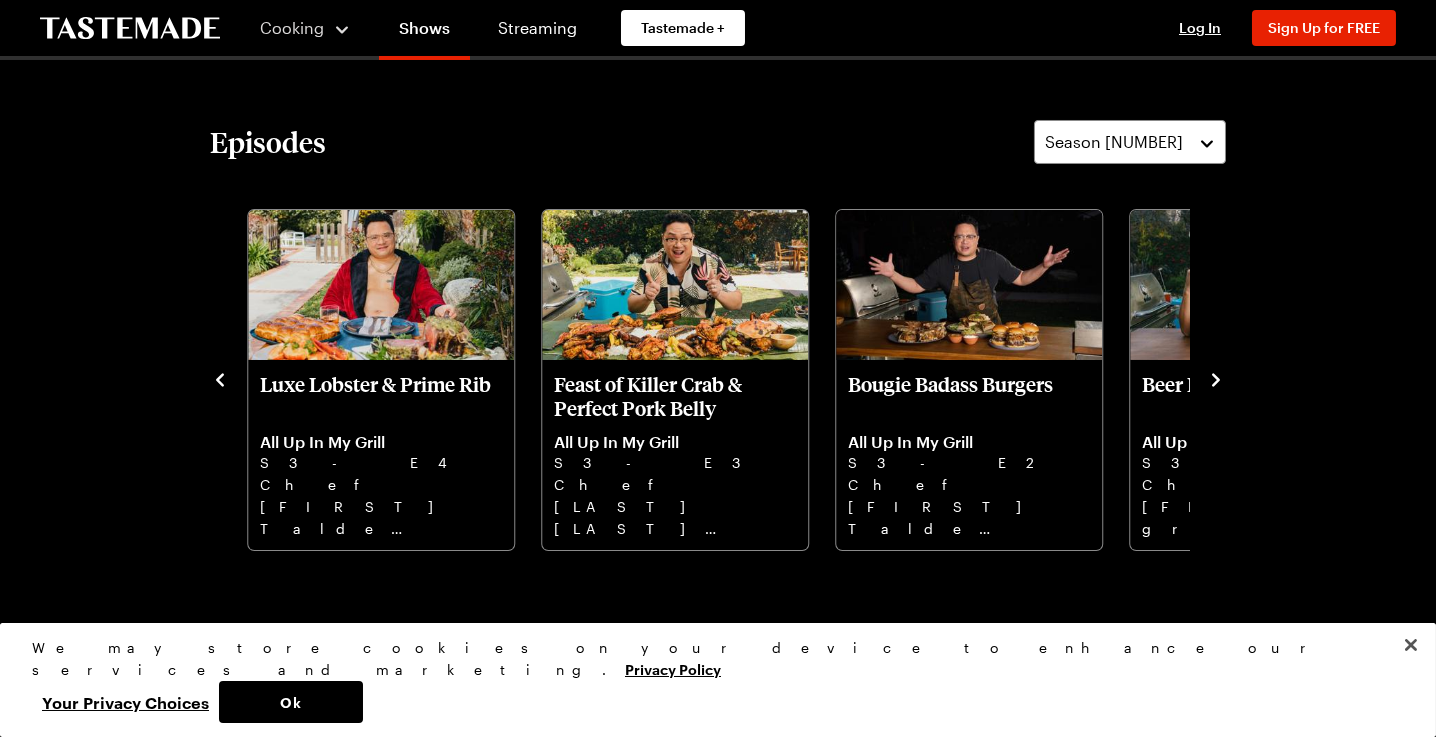 click 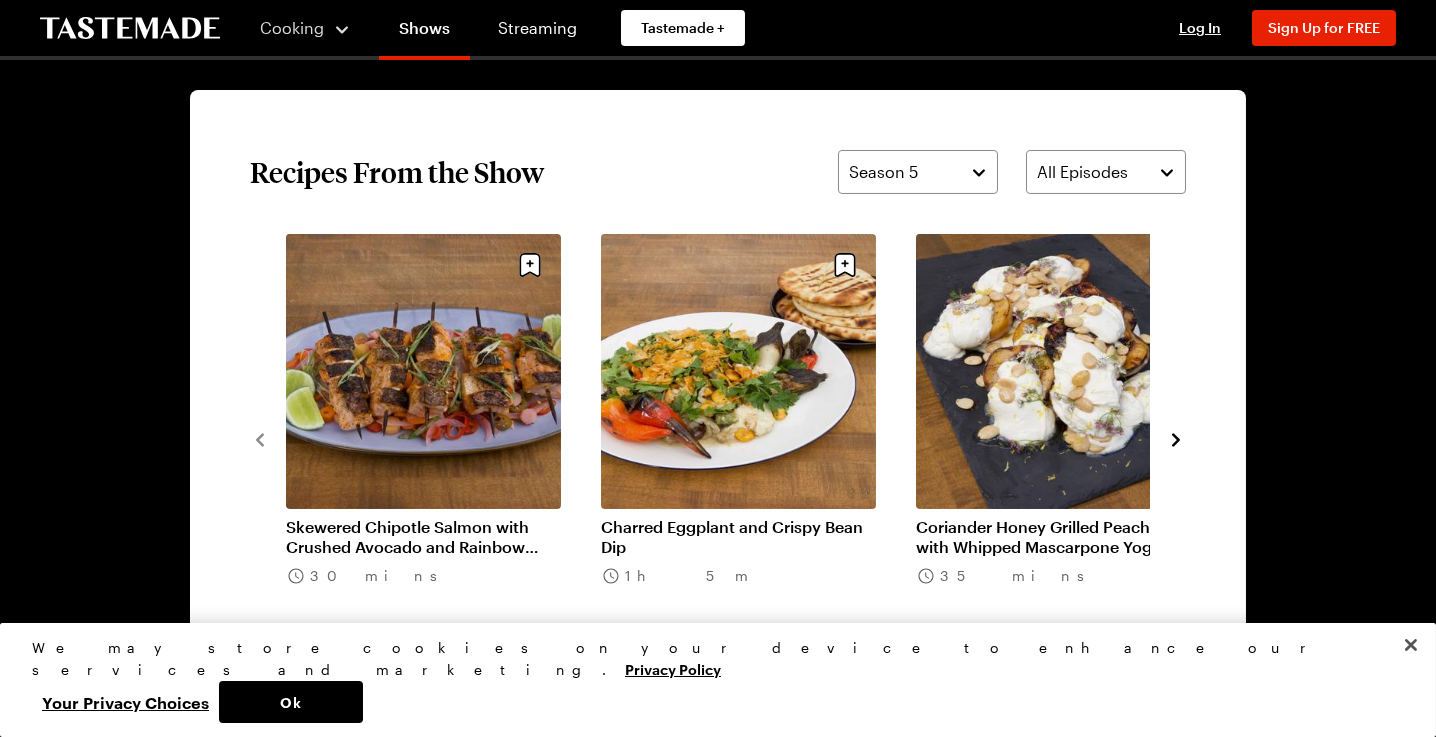 scroll, scrollTop: 1500, scrollLeft: 0, axis: vertical 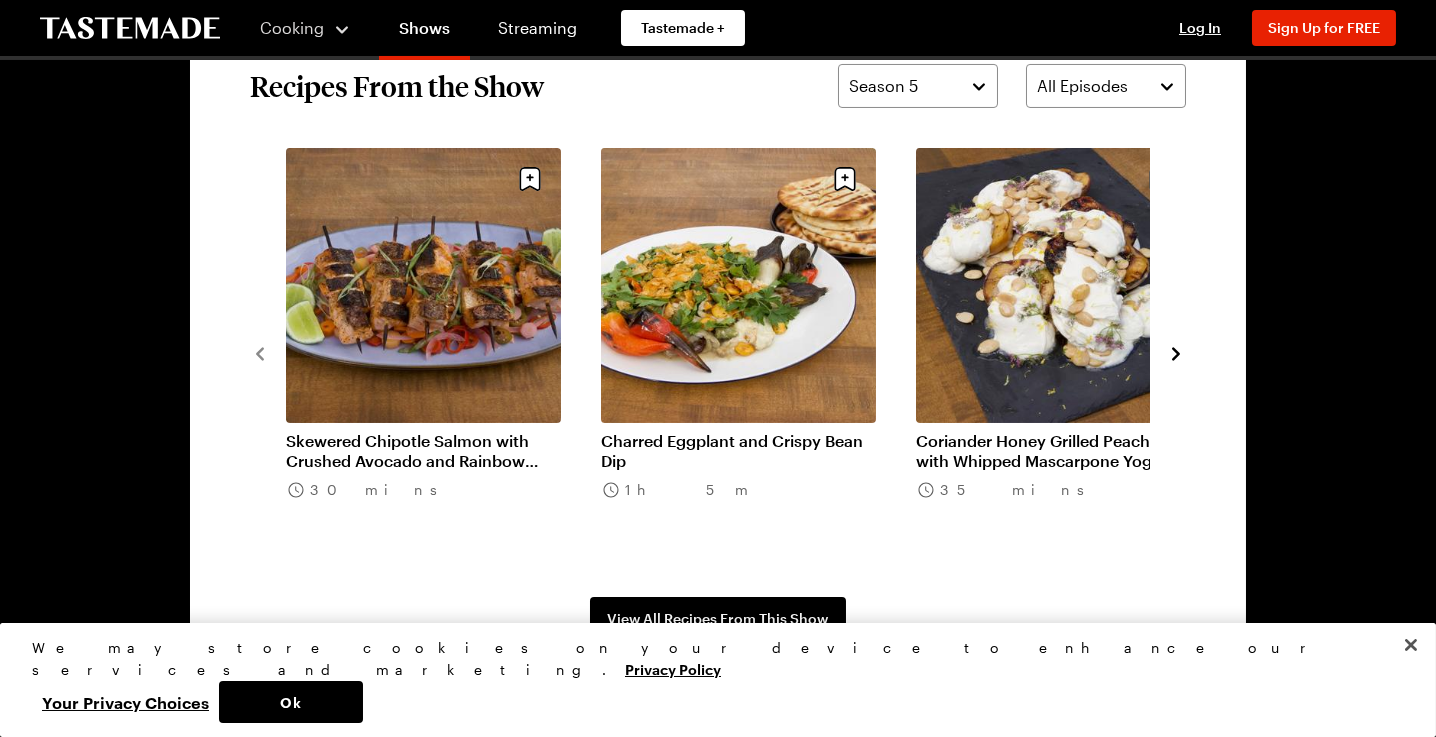 click 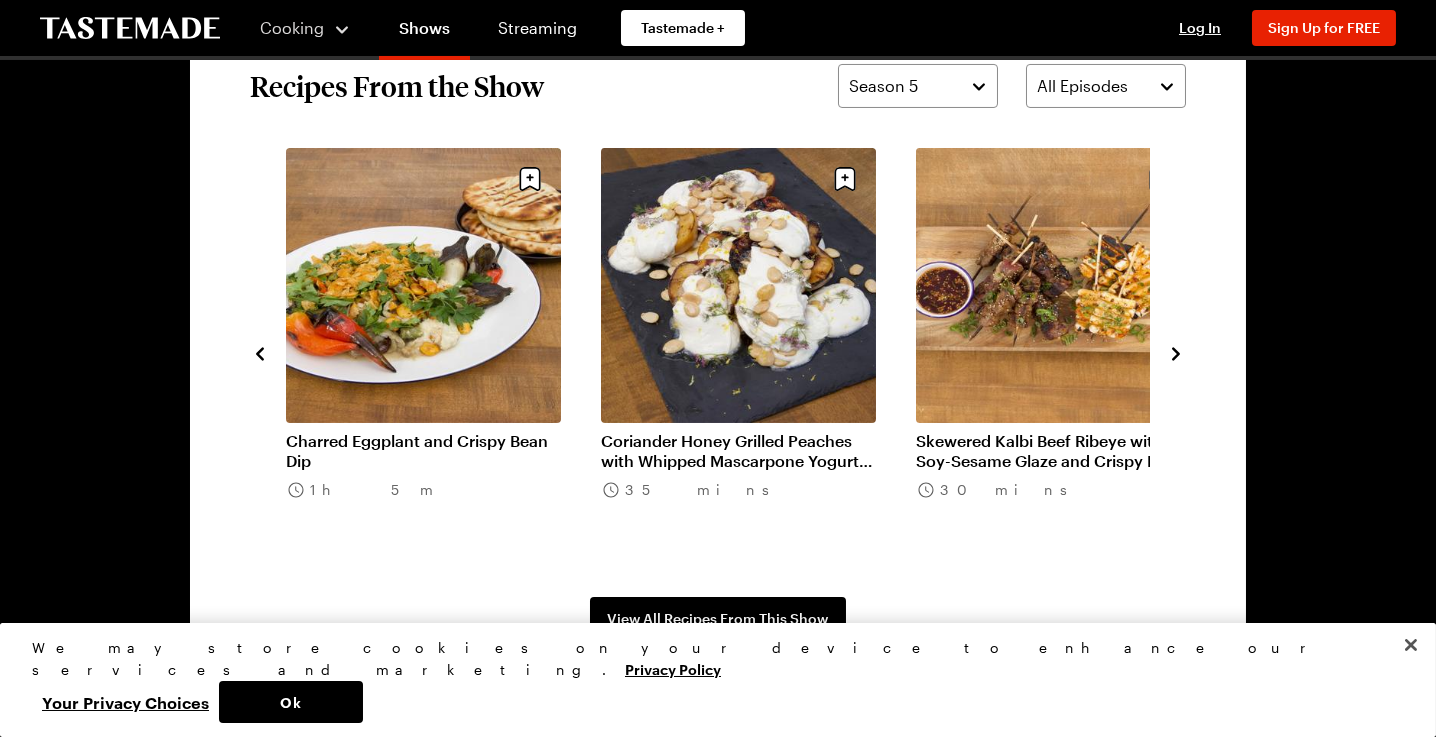 click 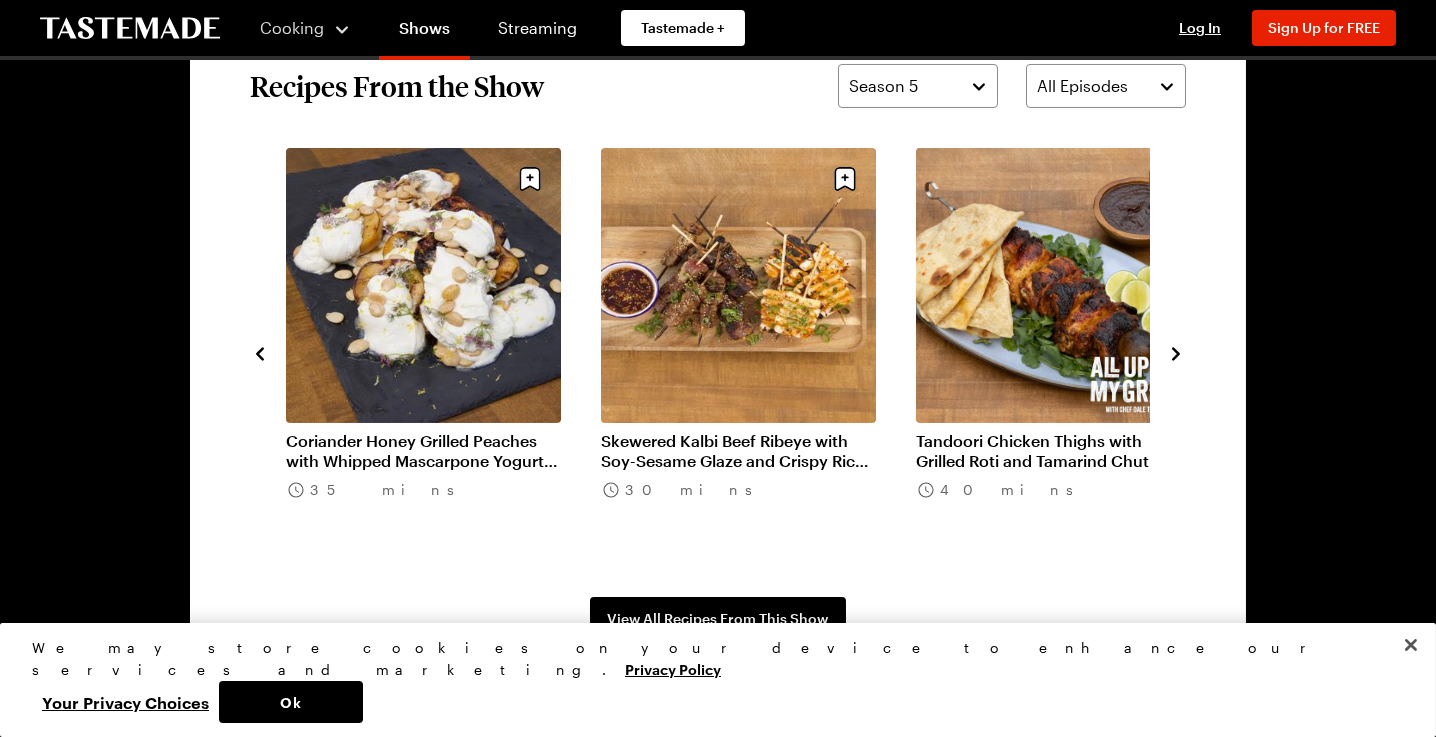 click 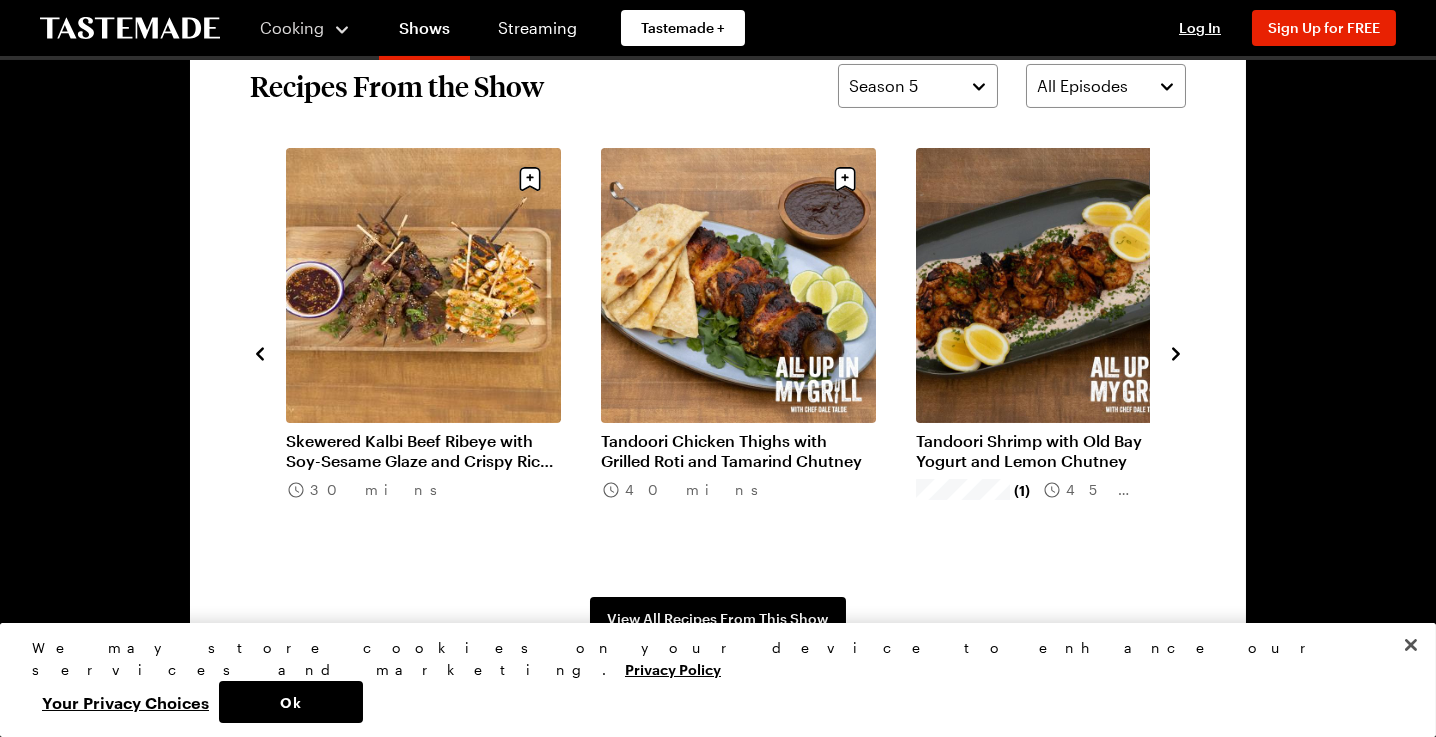click 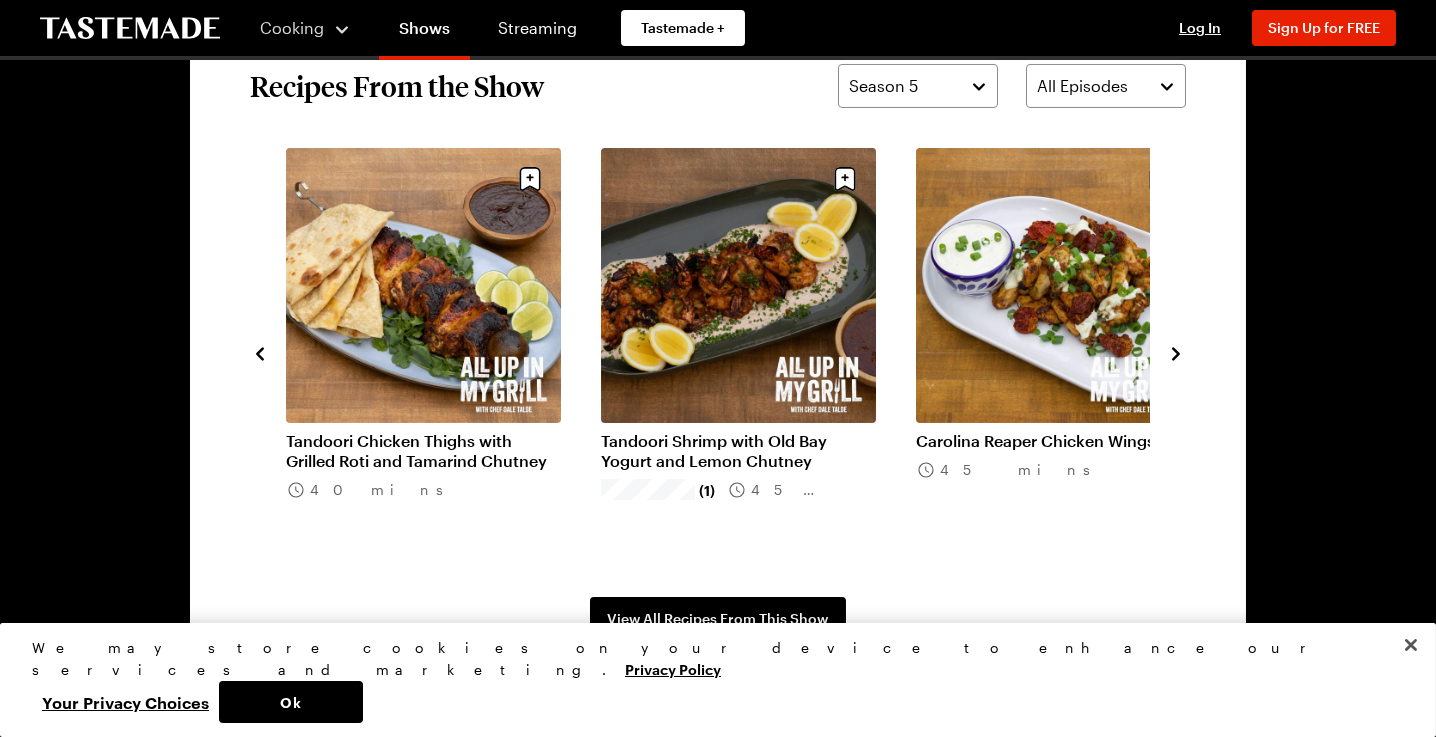 click 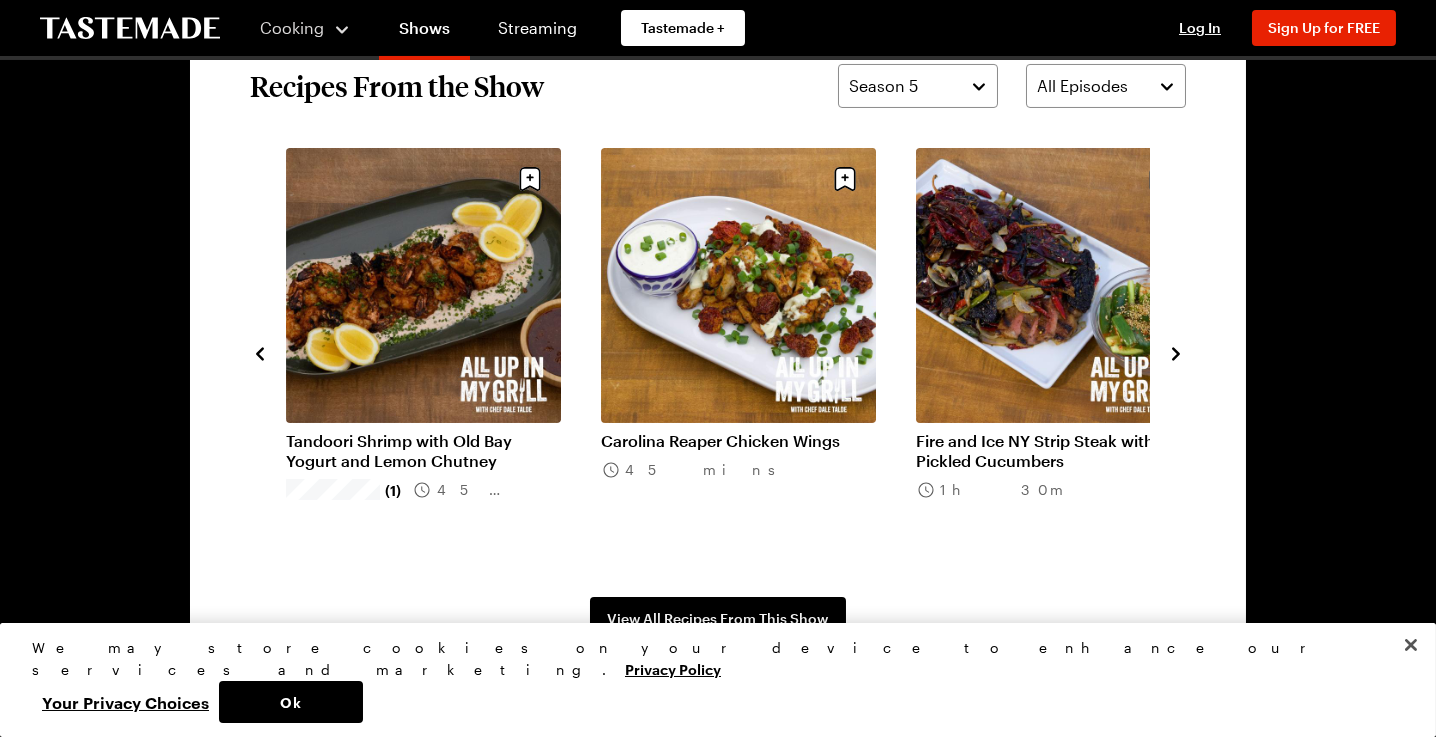 click 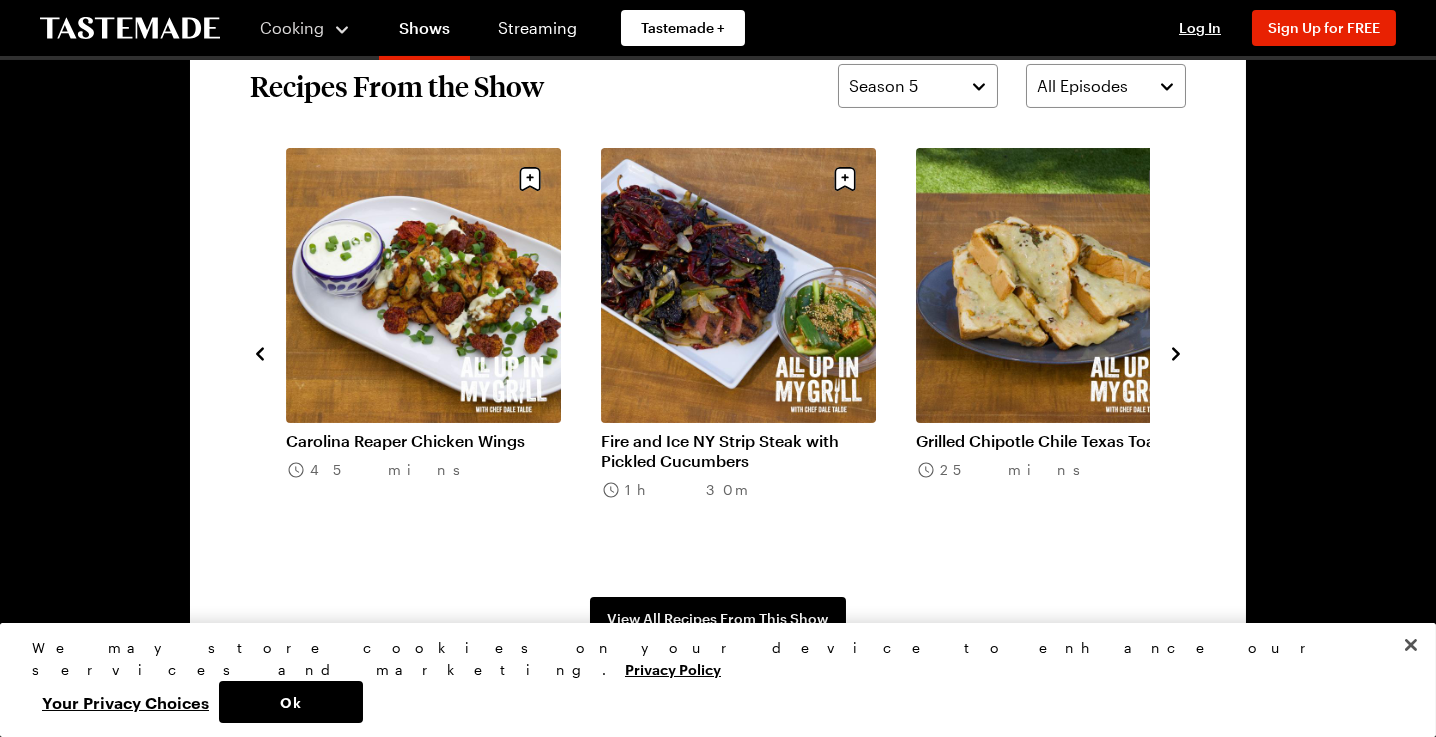 click 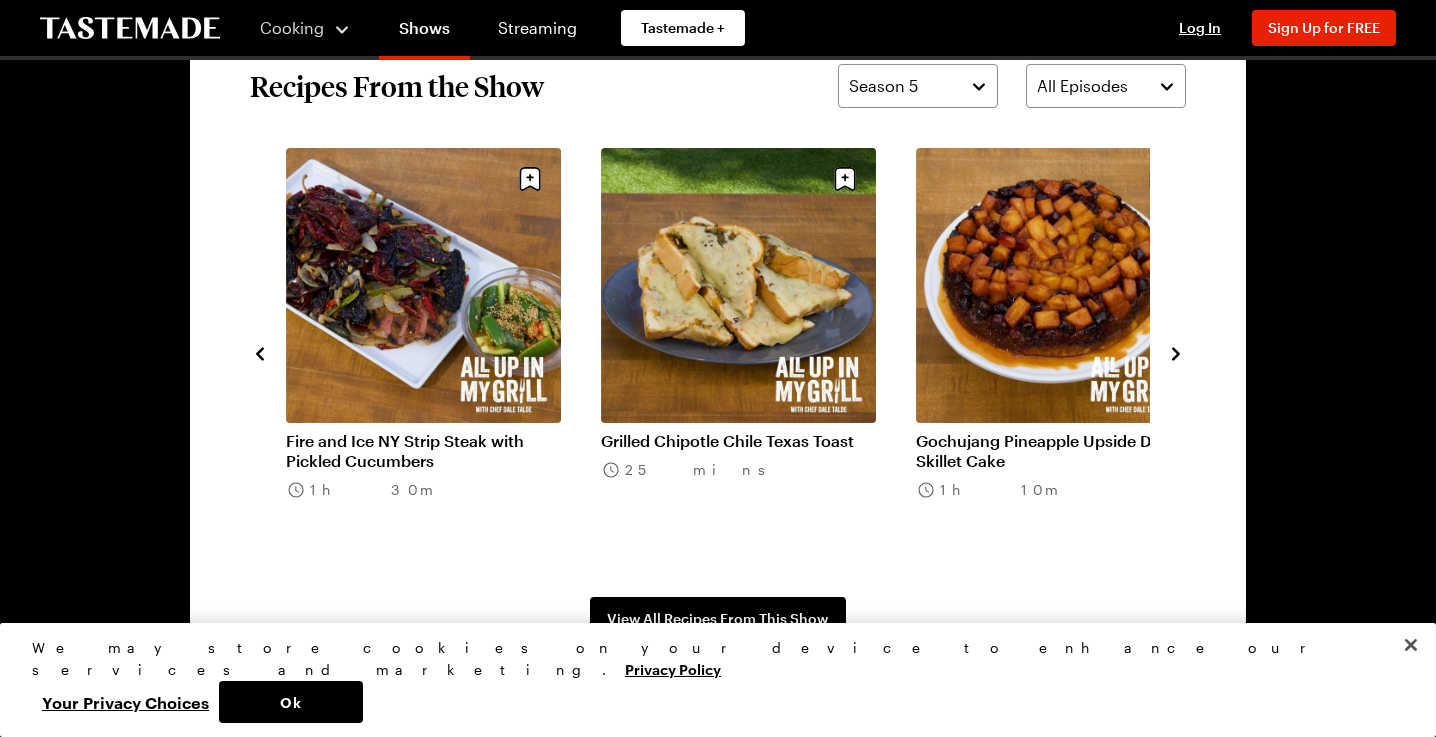 click 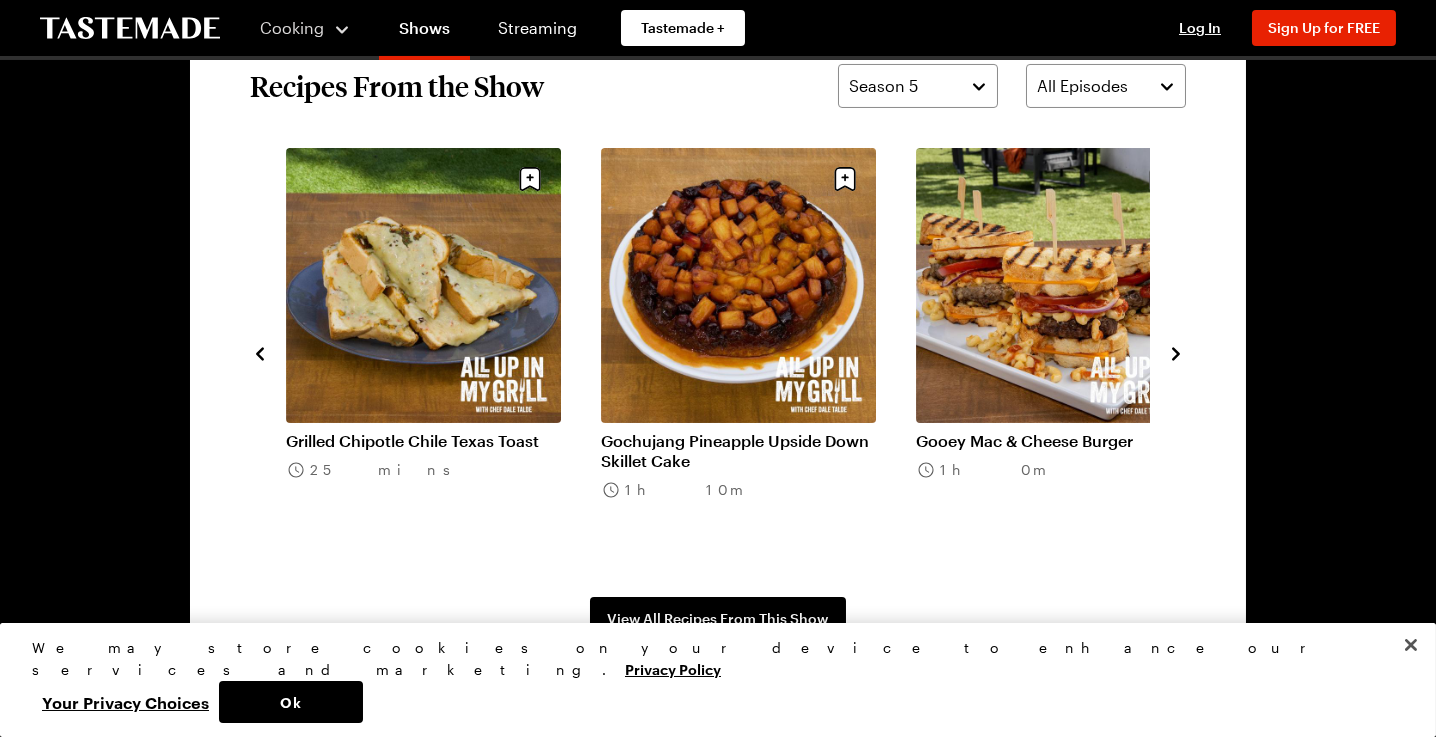 click 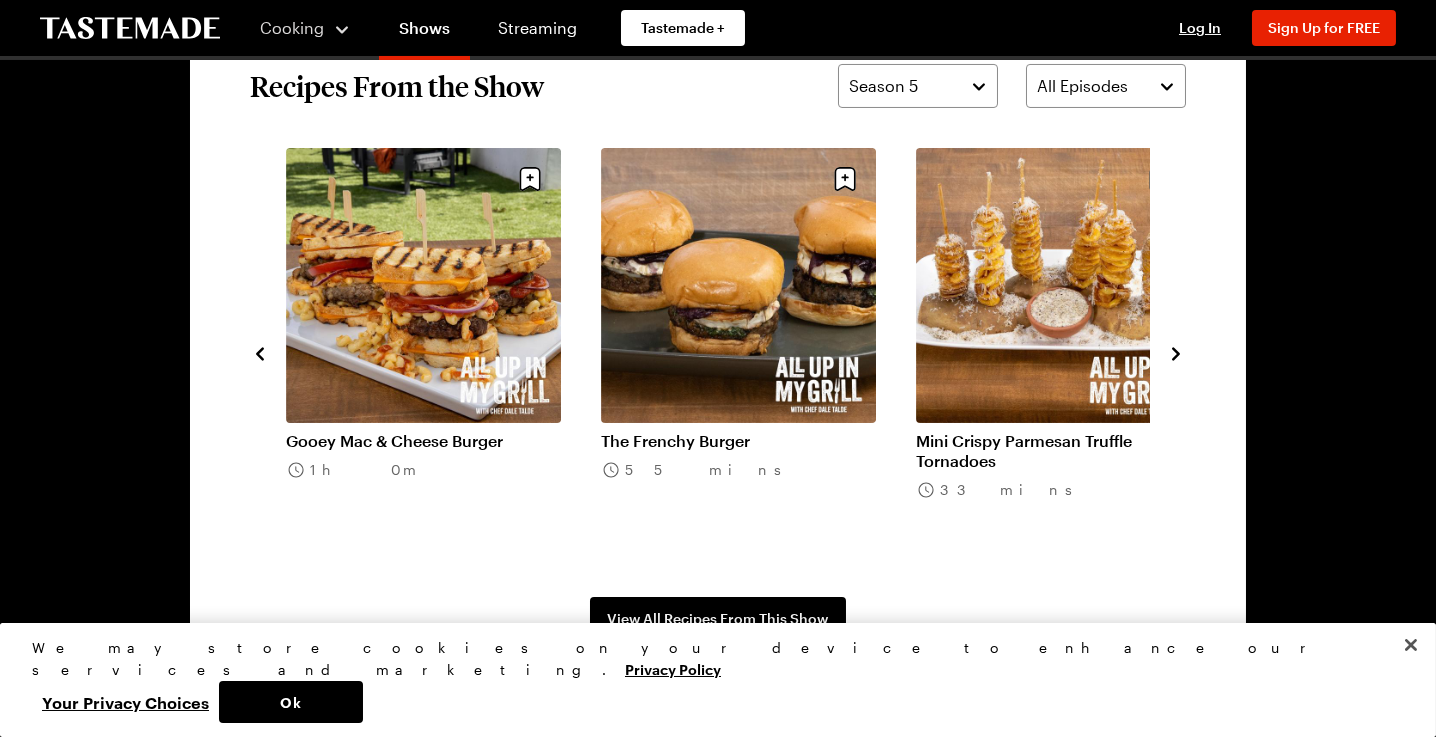 click 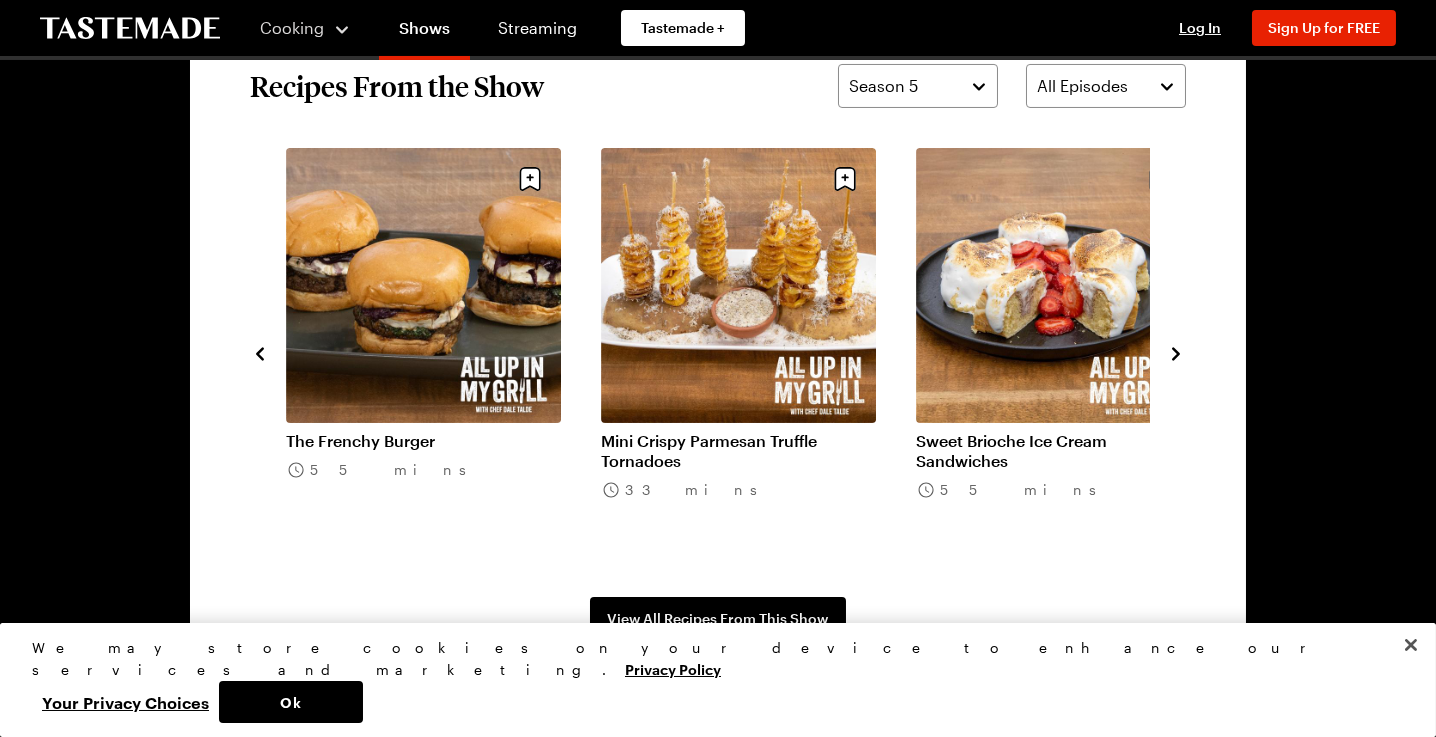 click 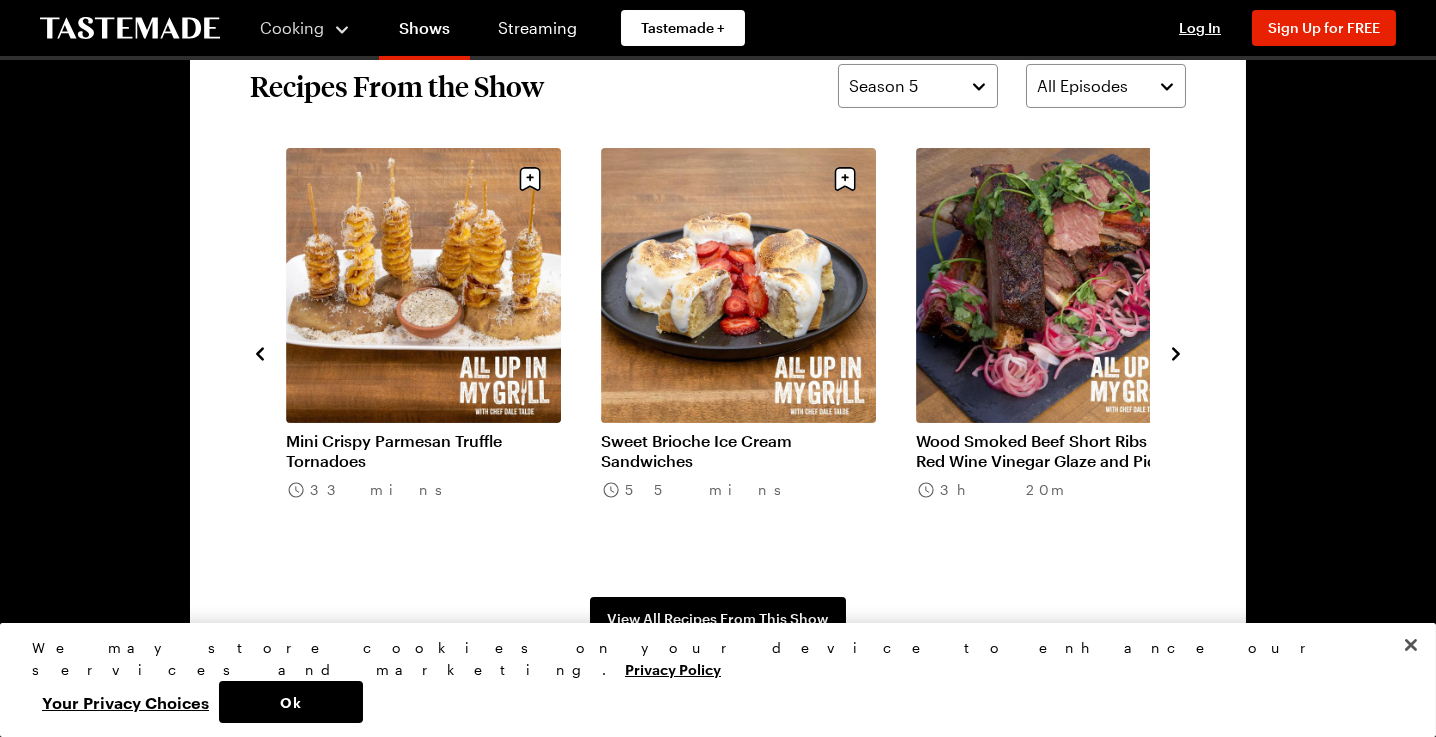click 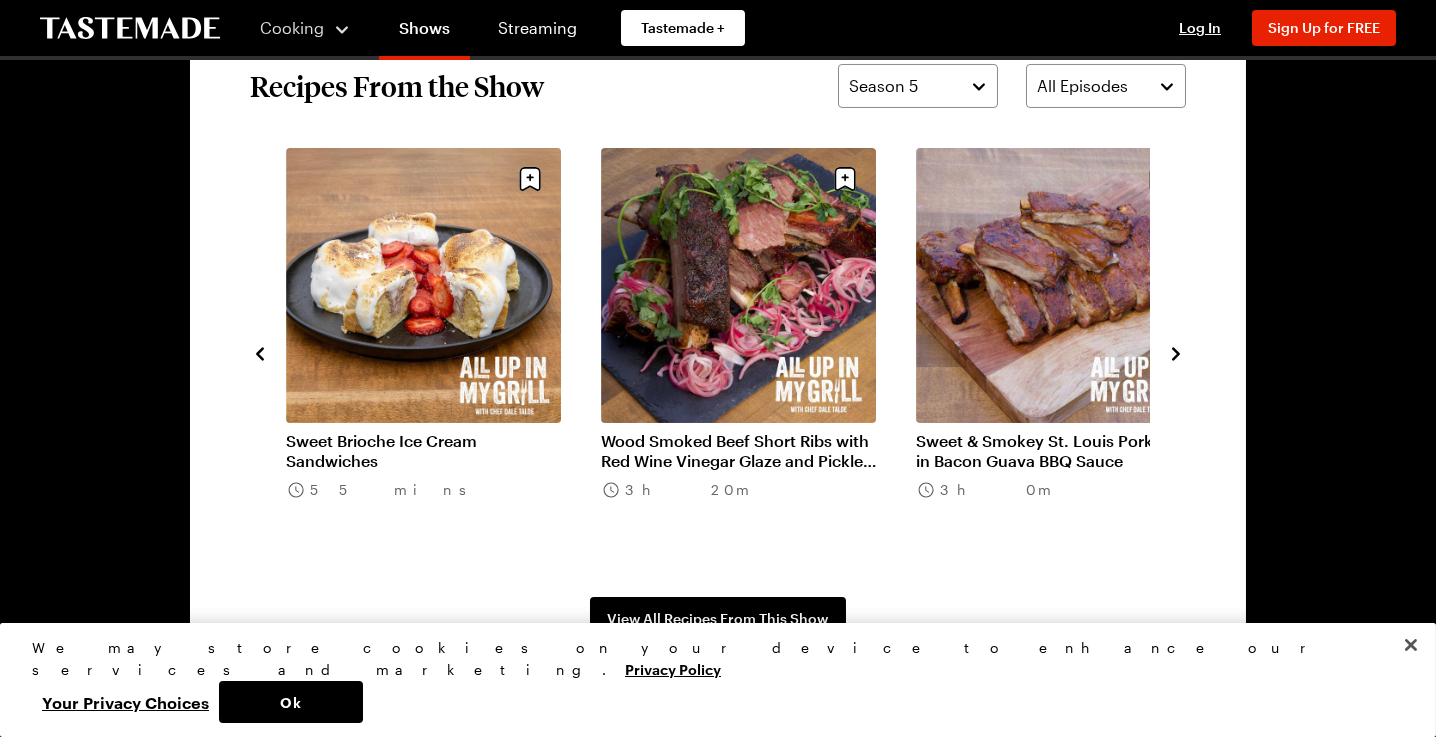 click 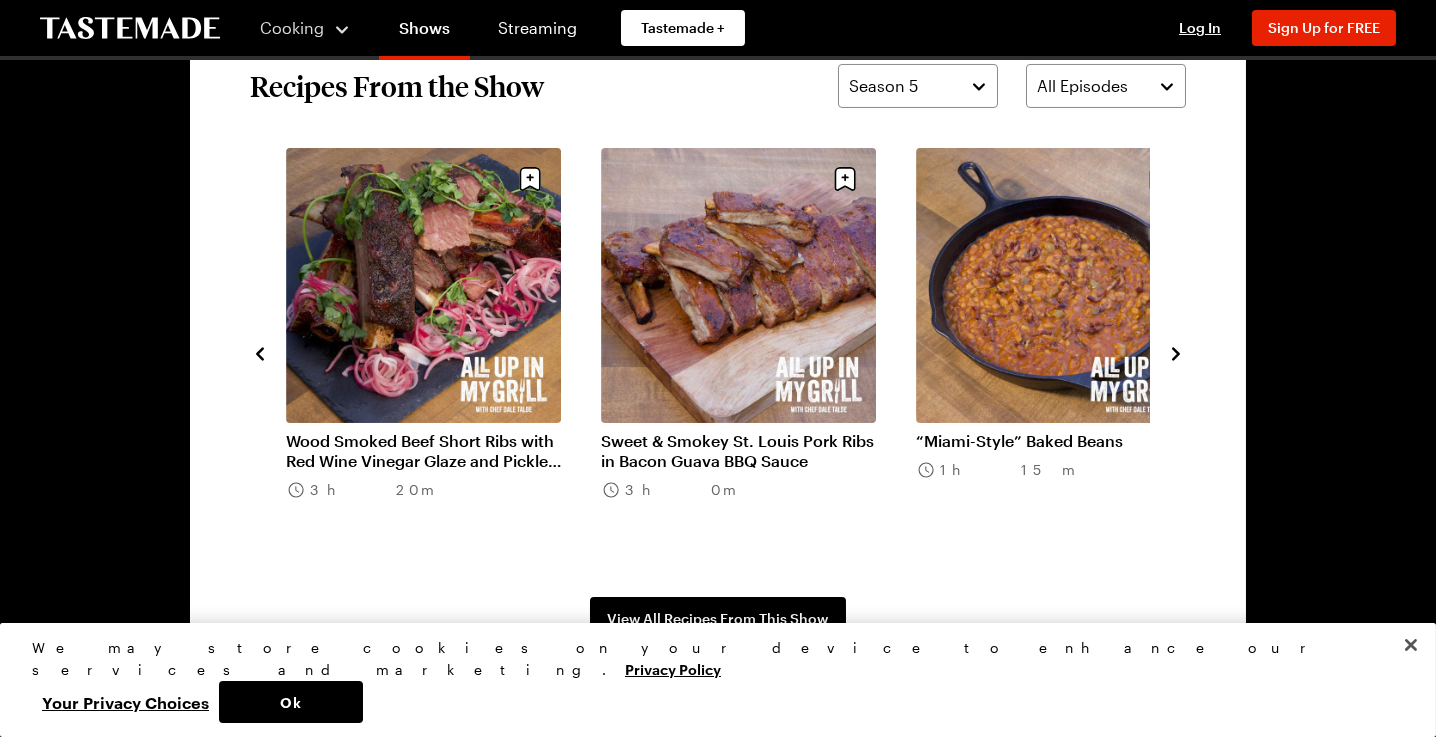 click 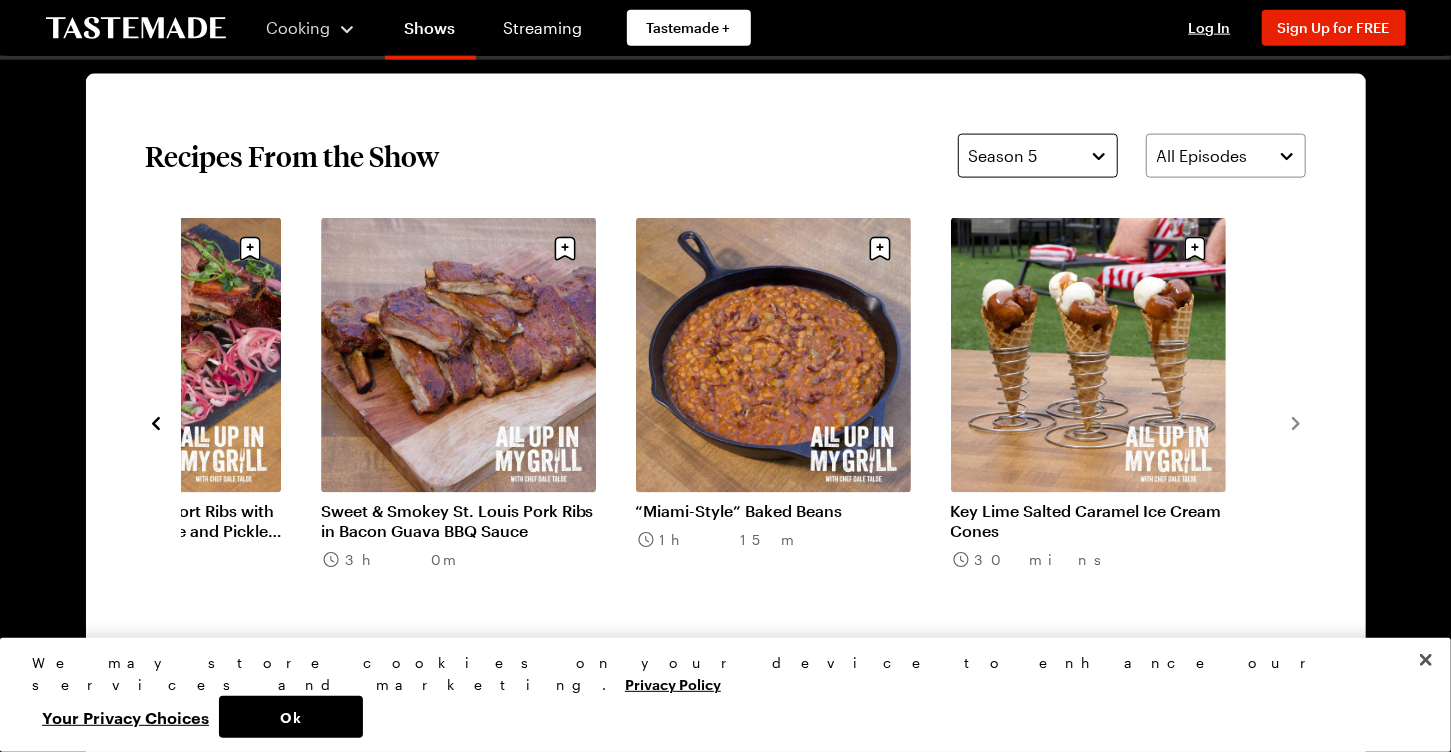 click on "Season 5" at bounding box center (1038, 156) 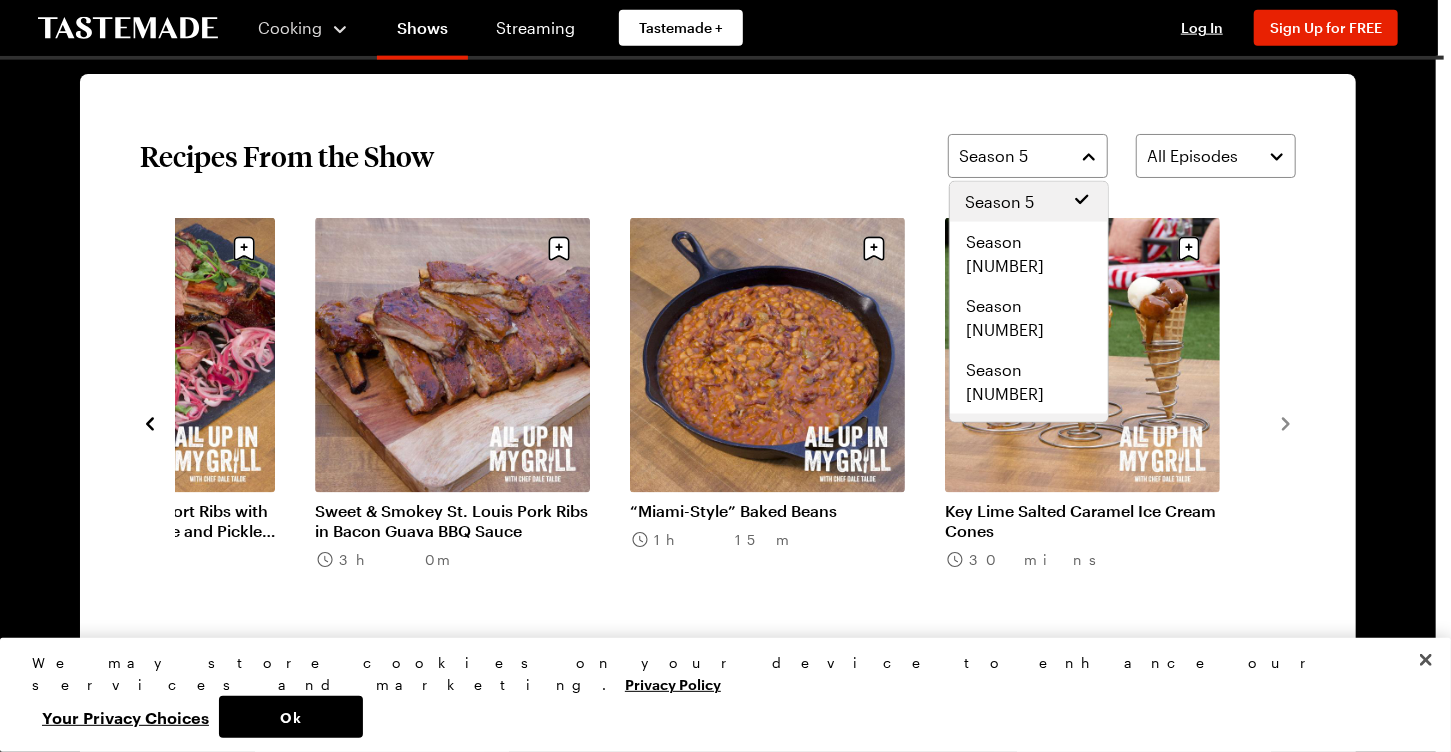 click on "Season 1" at bounding box center [999, 434] 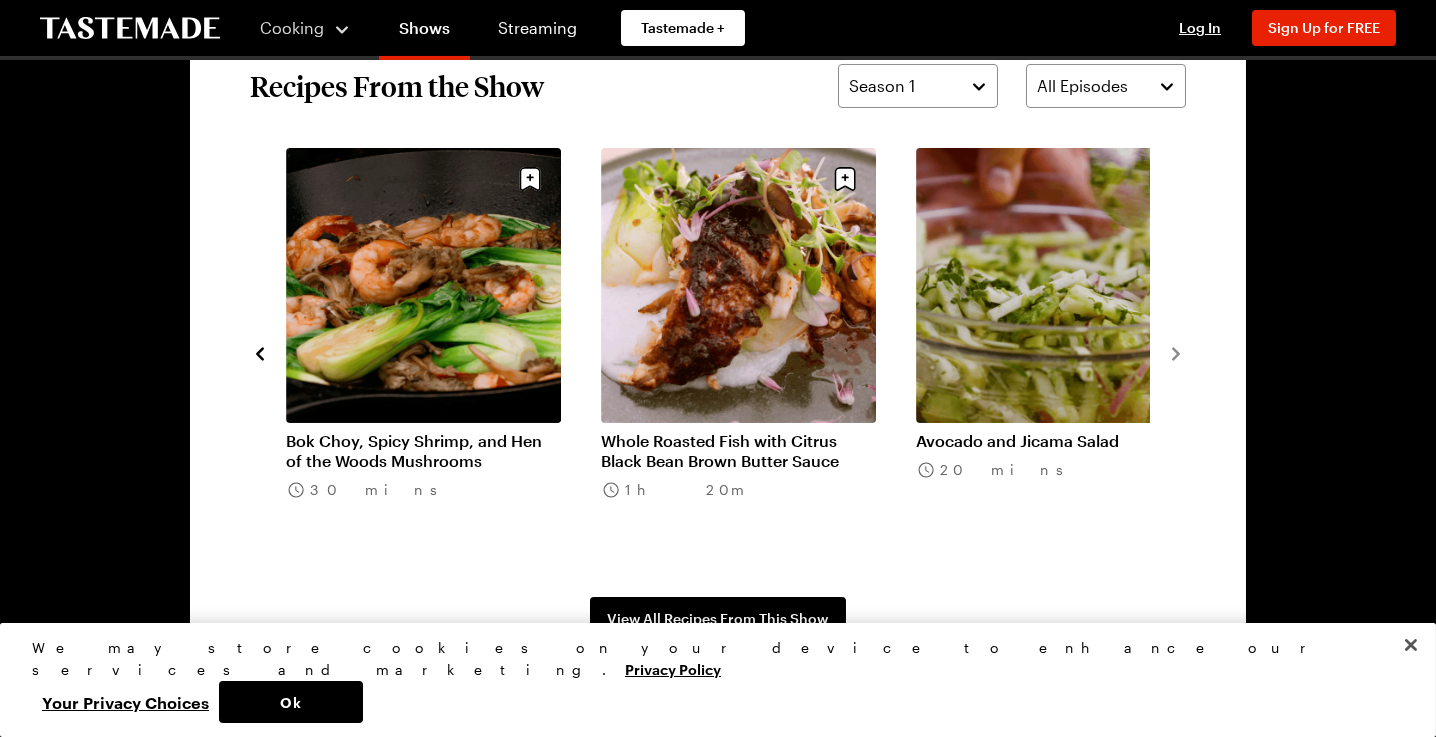 scroll, scrollTop: 1700, scrollLeft: 0, axis: vertical 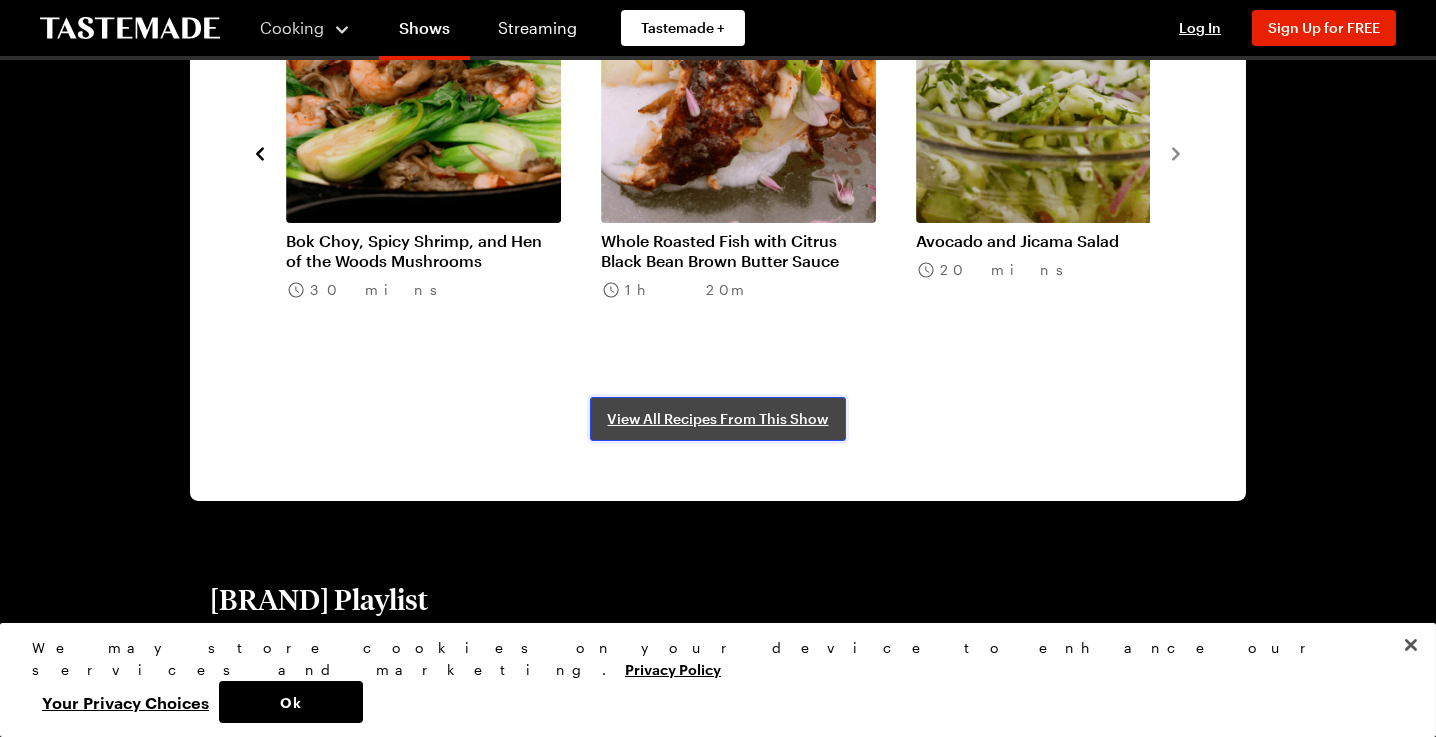 click on "View All Recipes From This Show" at bounding box center (718, 419) 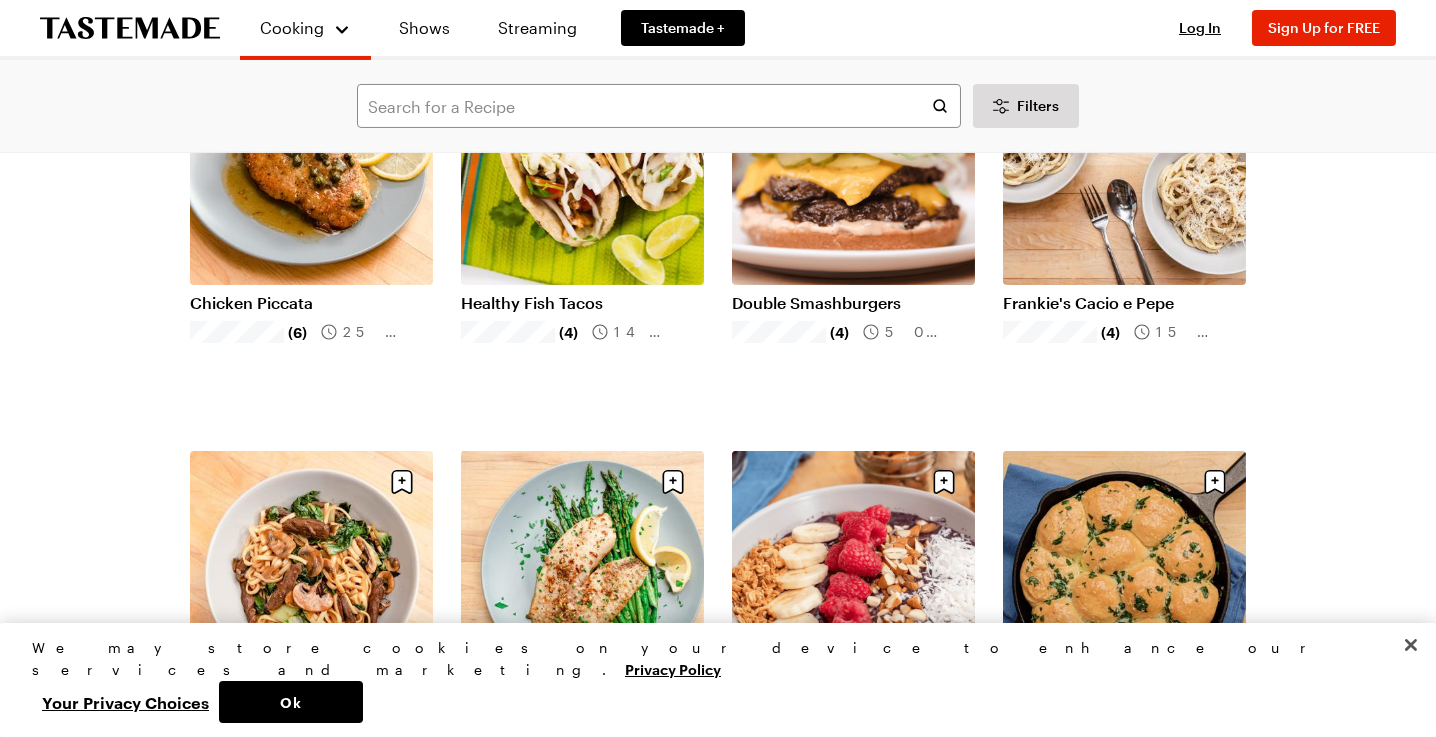 scroll, scrollTop: 1900, scrollLeft: 0, axis: vertical 